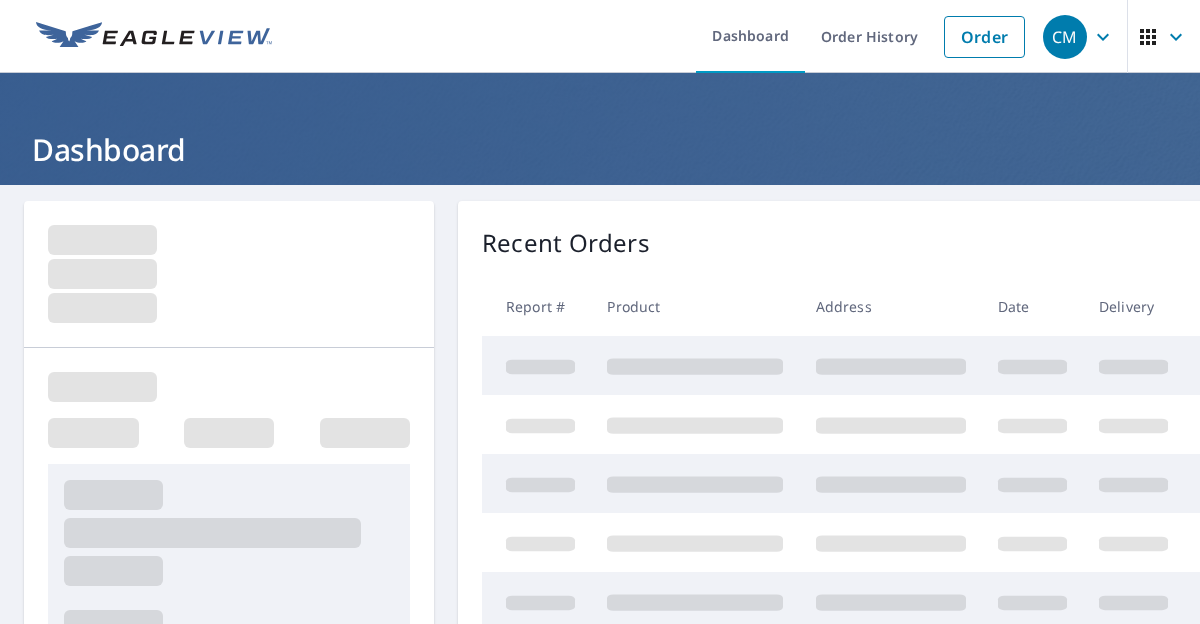 scroll, scrollTop: 0, scrollLeft: 0, axis: both 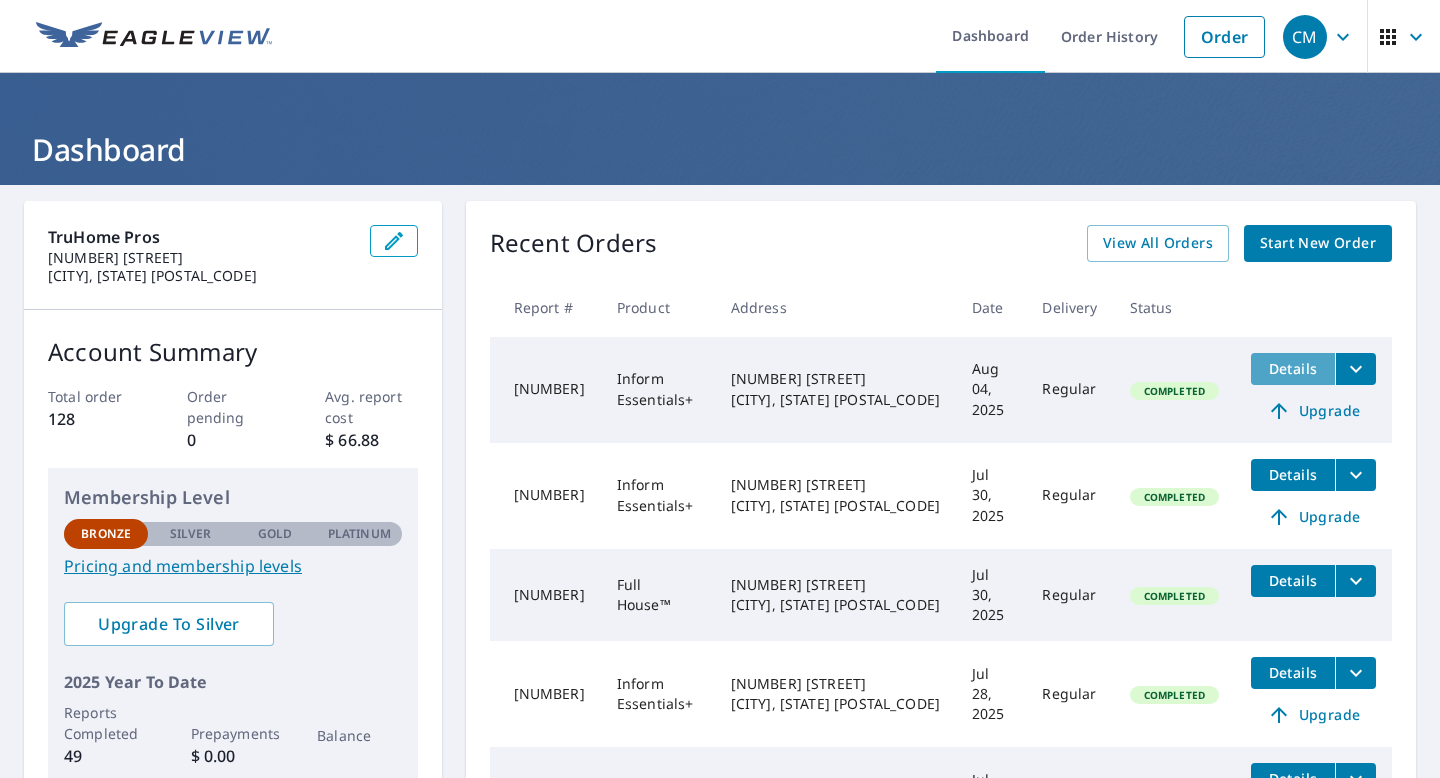 click on "Details" at bounding box center (1293, 368) 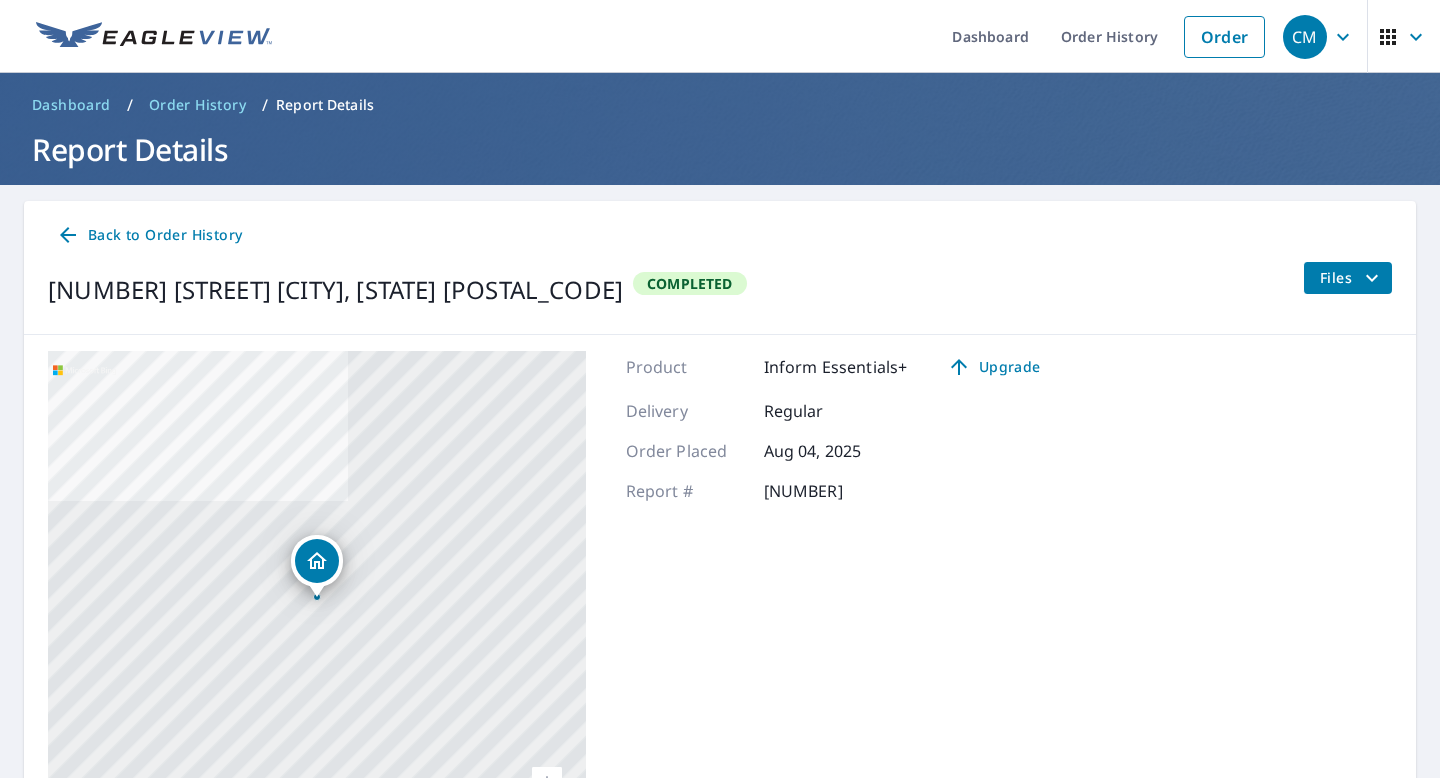 click on "Files" at bounding box center (1352, 278) 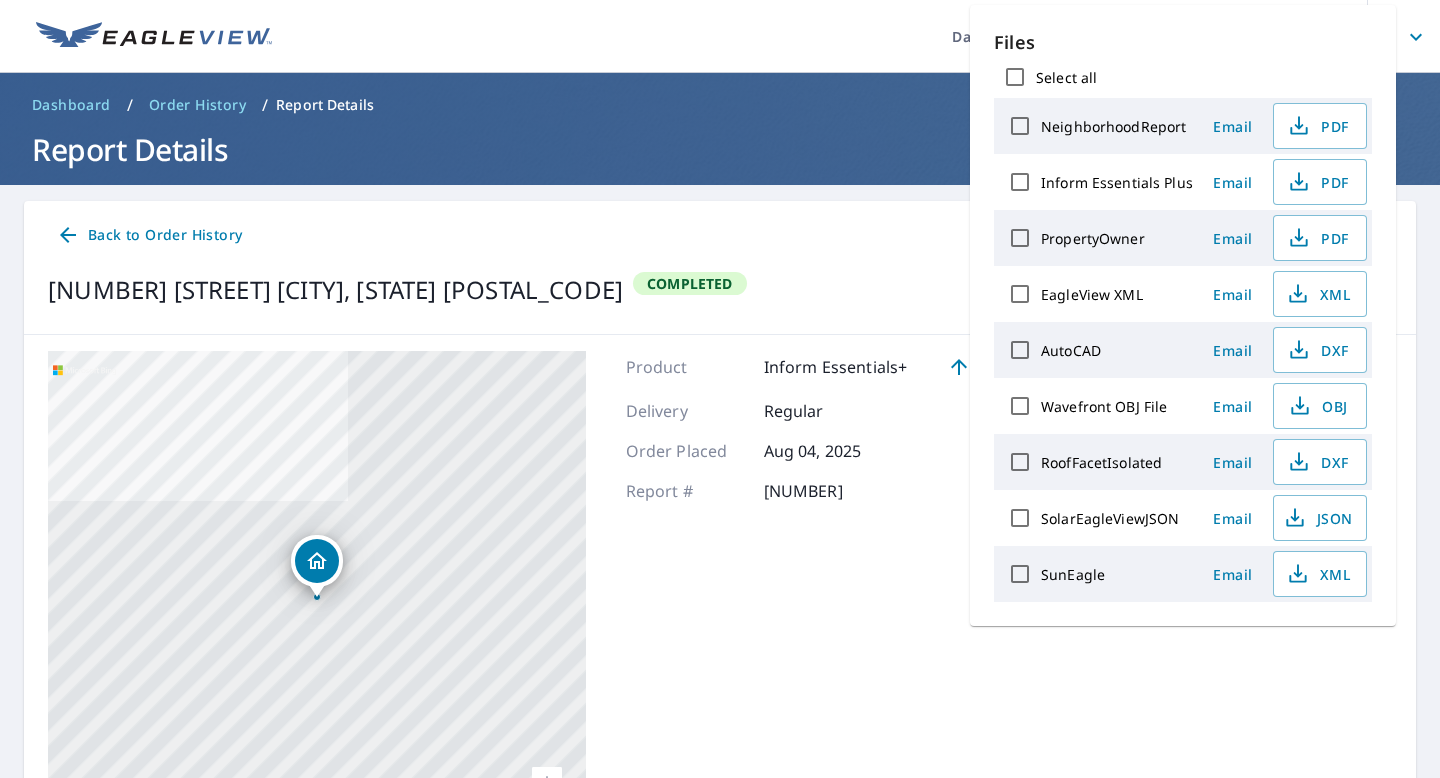 click on "Inform Essentials Plus" at bounding box center [1117, 182] 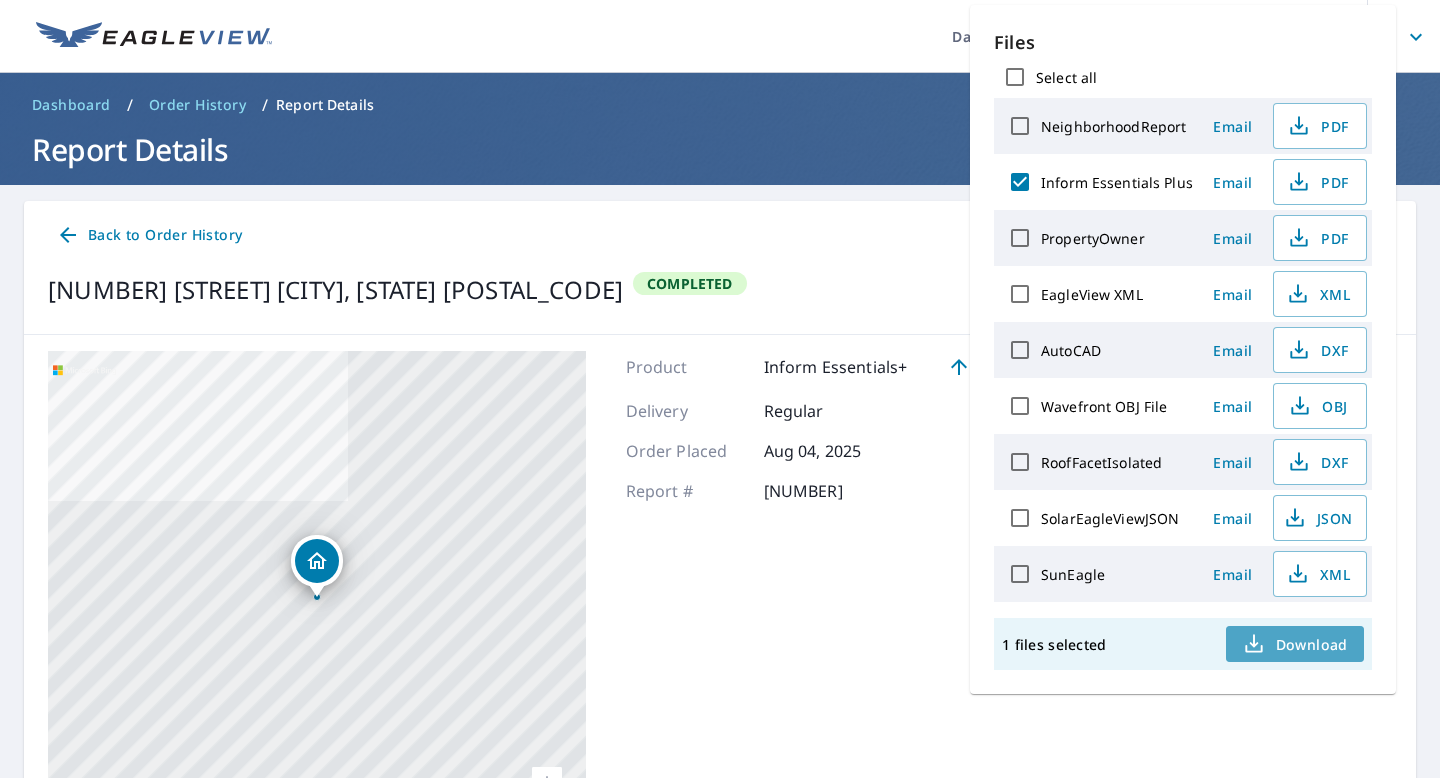 click on "Download" at bounding box center (1295, 644) 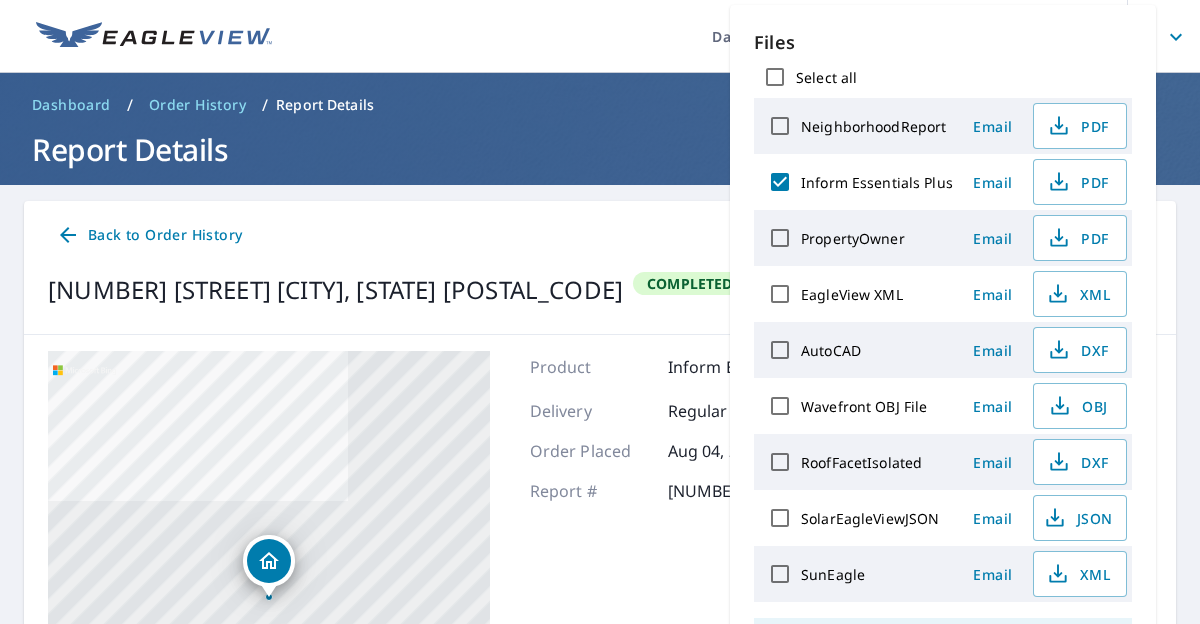 click on "Dashboard Order History Order" at bounding box center (659, 36) 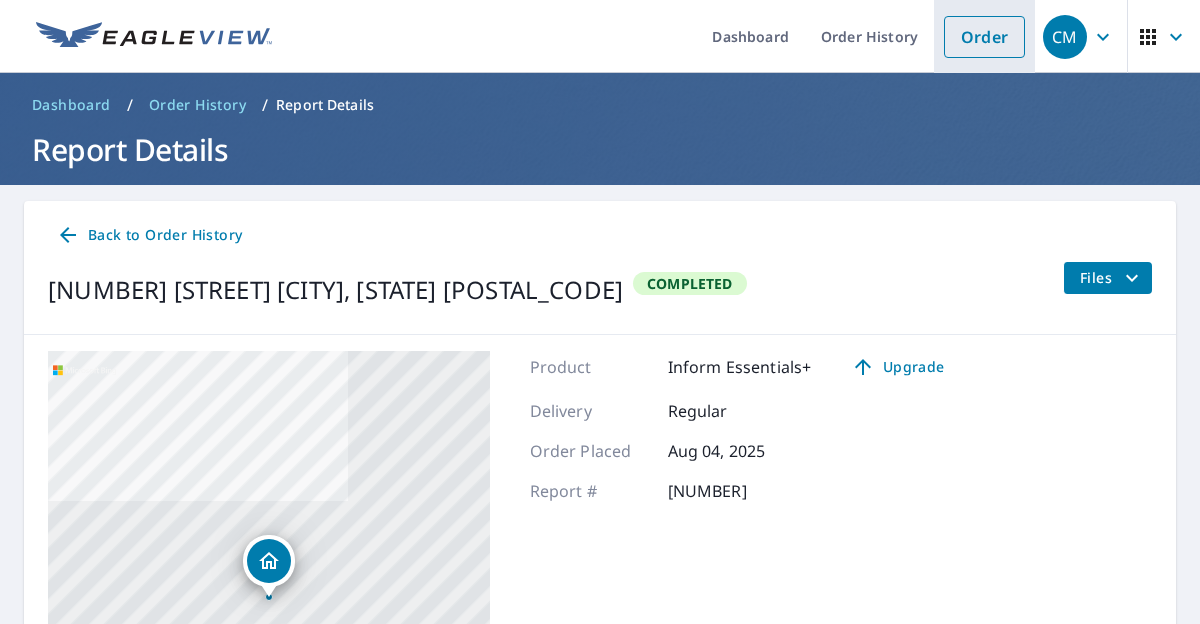 click on "Order" at bounding box center (984, 37) 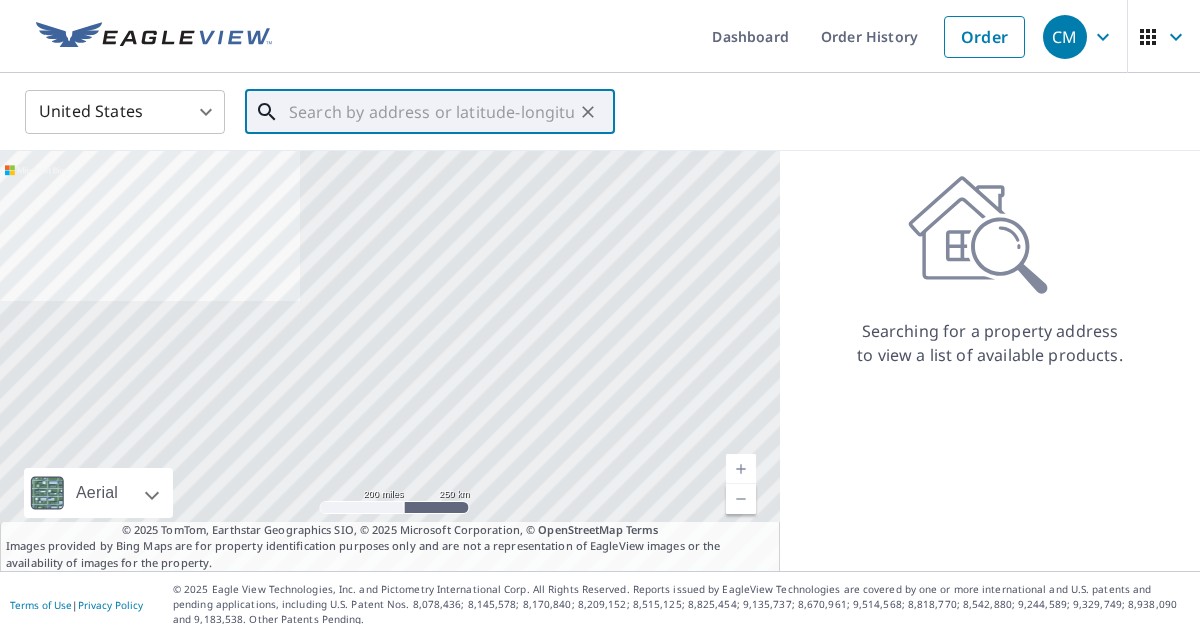 click at bounding box center [431, 112] 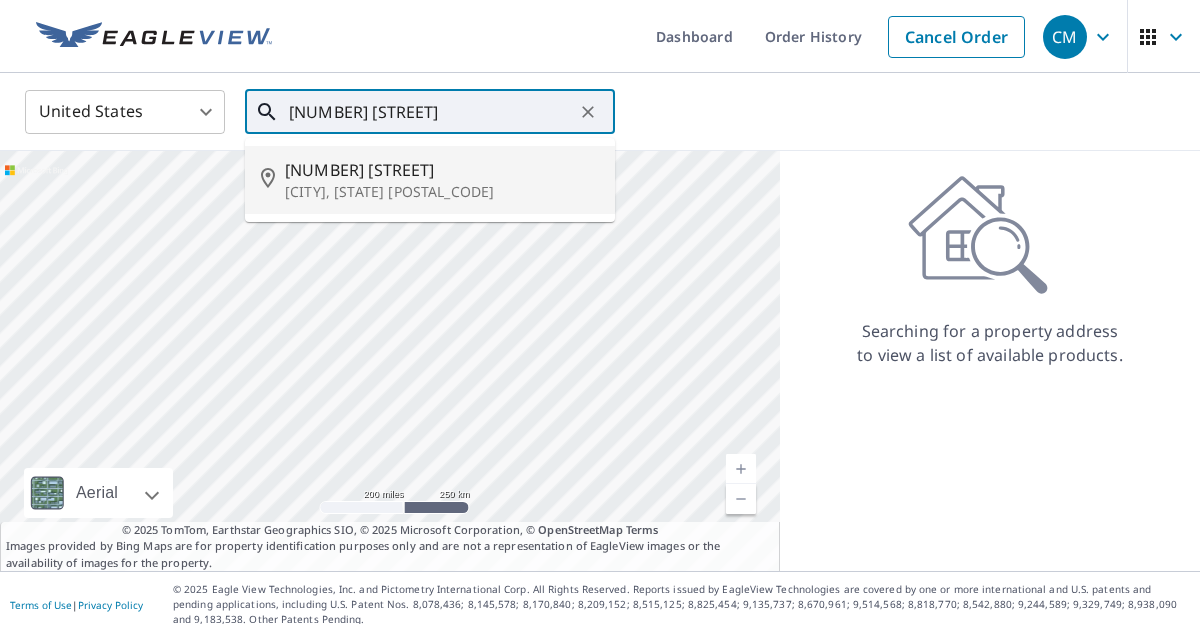 click on "[NUMBER] [STREET]" at bounding box center (442, 170) 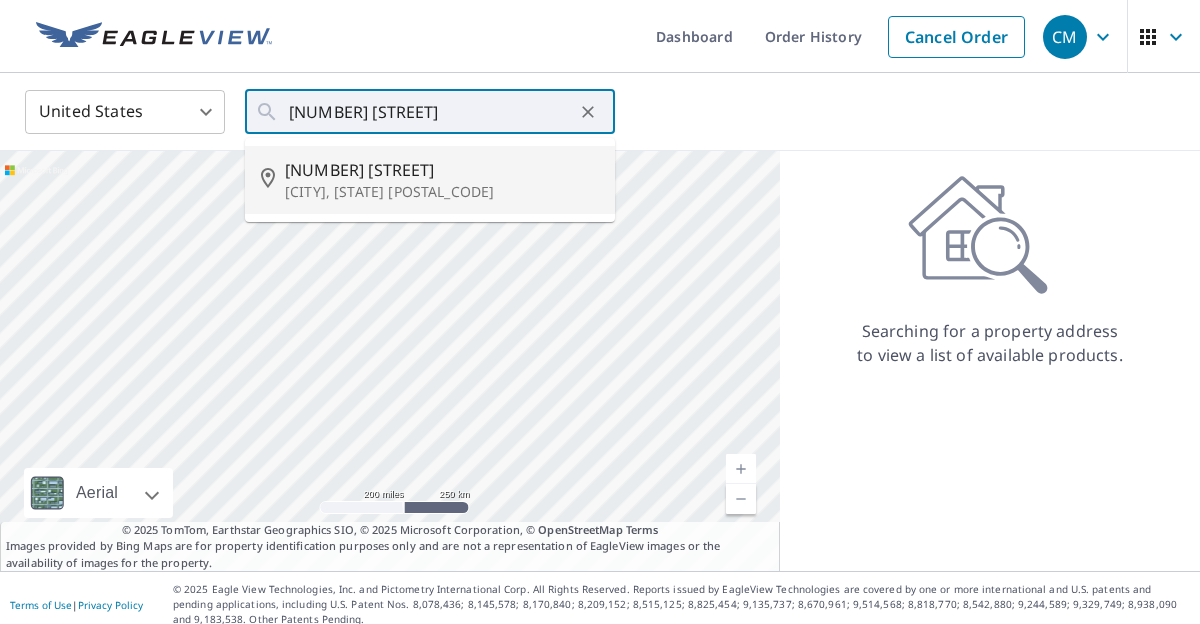 type on "[NUMBER] [STREET] [CITY], [STATE] [POSTAL_CODE]" 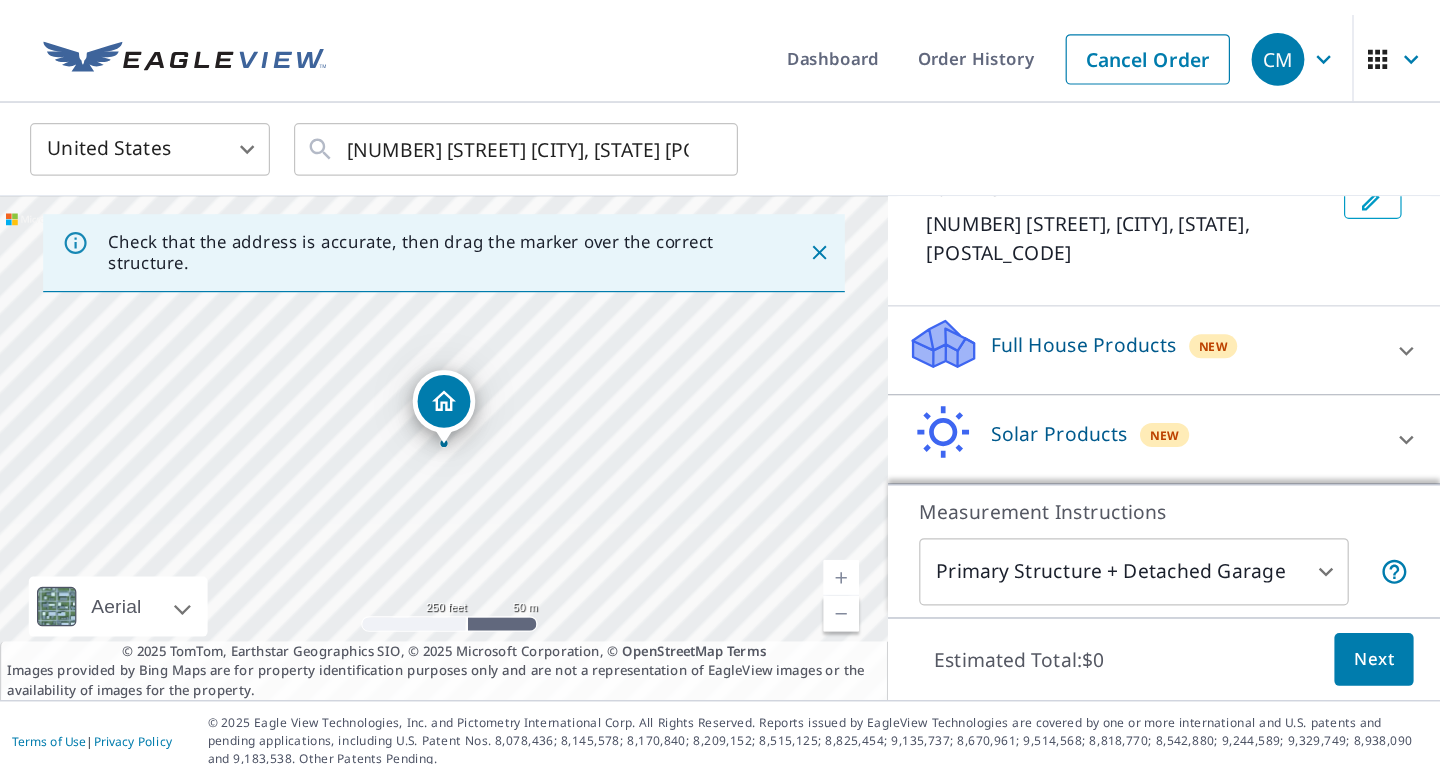 scroll, scrollTop: 115, scrollLeft: 0, axis: vertical 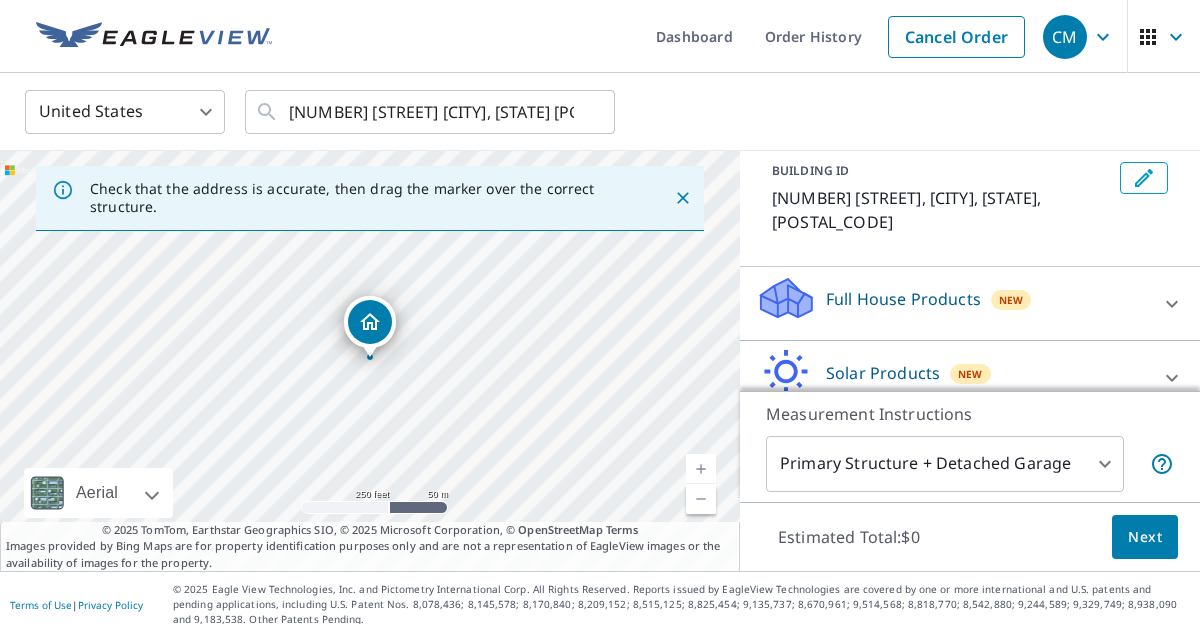 click on "Solar Products" at bounding box center (883, 373) 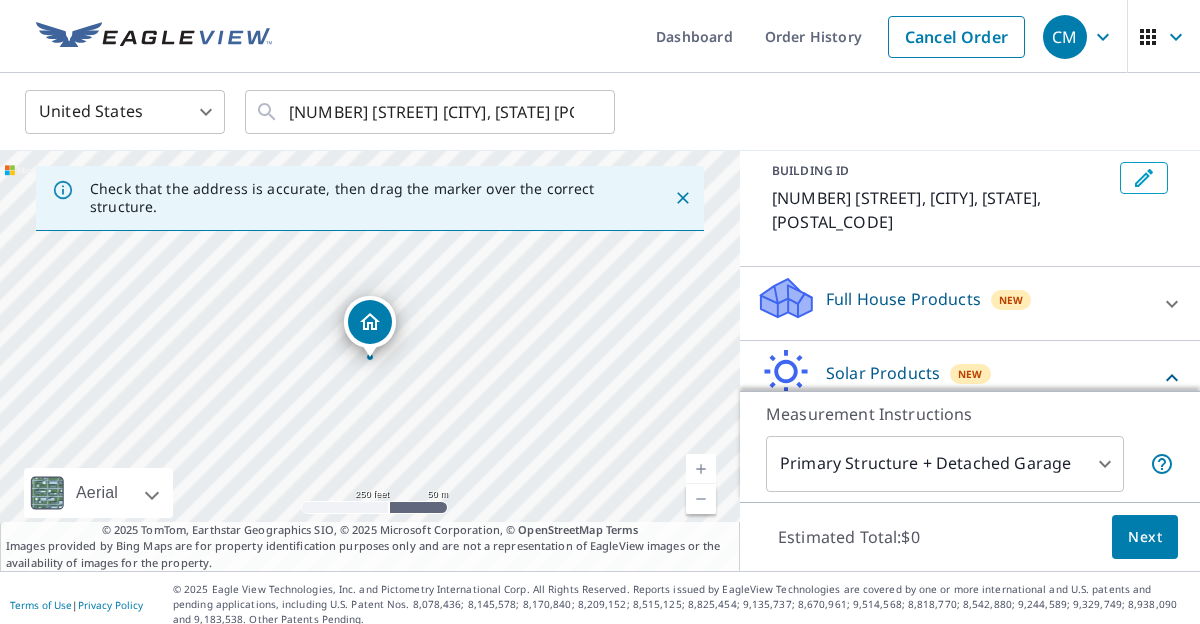 click on "Solar Products" at bounding box center [883, 373] 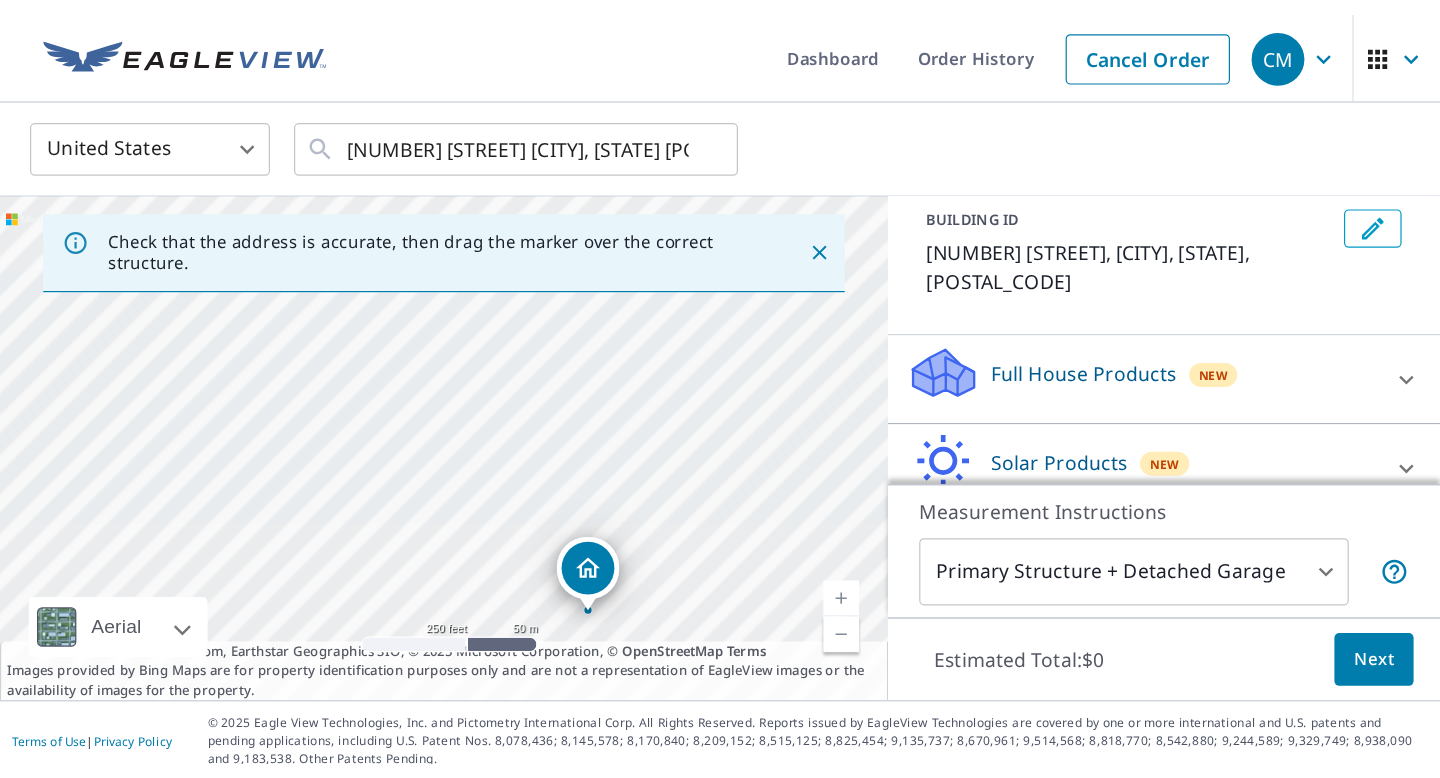scroll, scrollTop: 0, scrollLeft: 0, axis: both 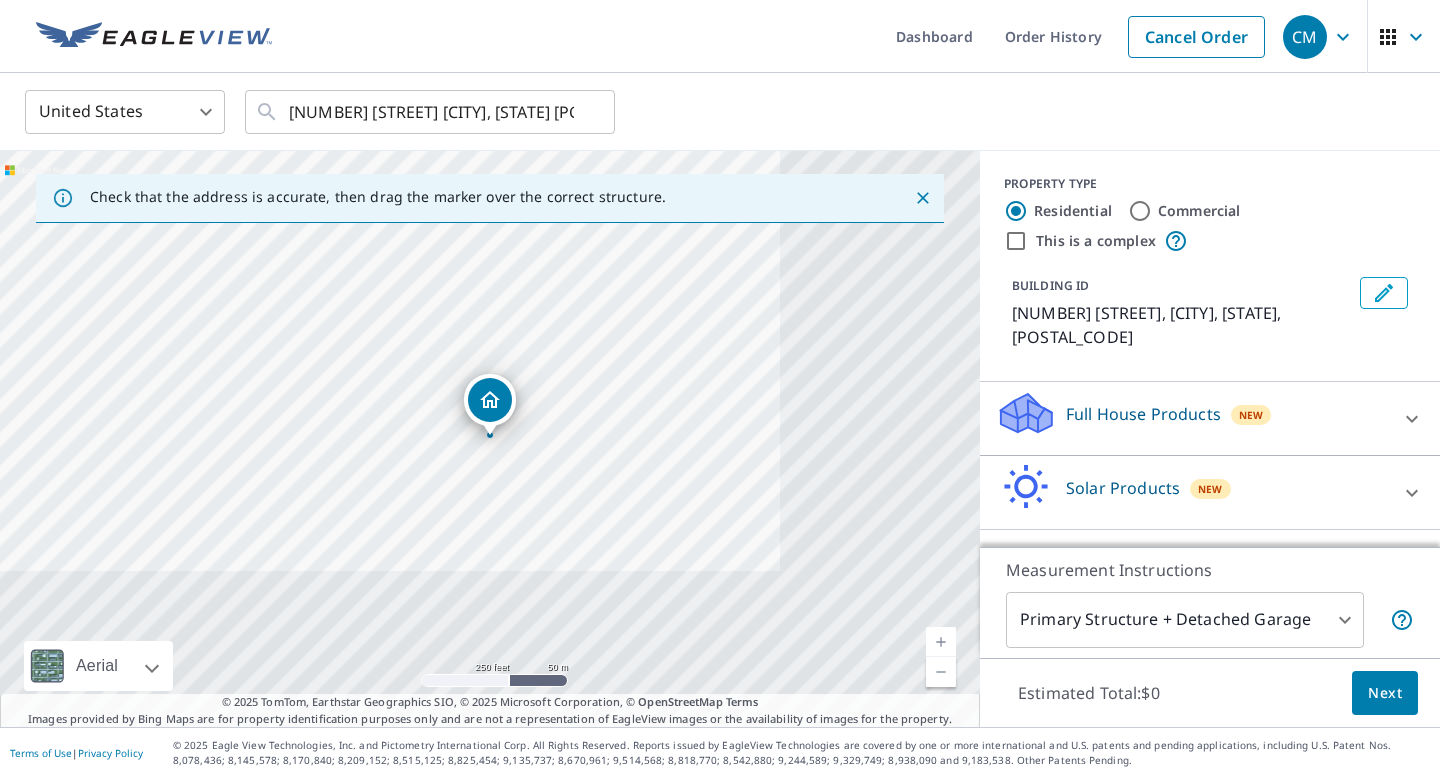 click on "Solar Products" at bounding box center (1123, 488) 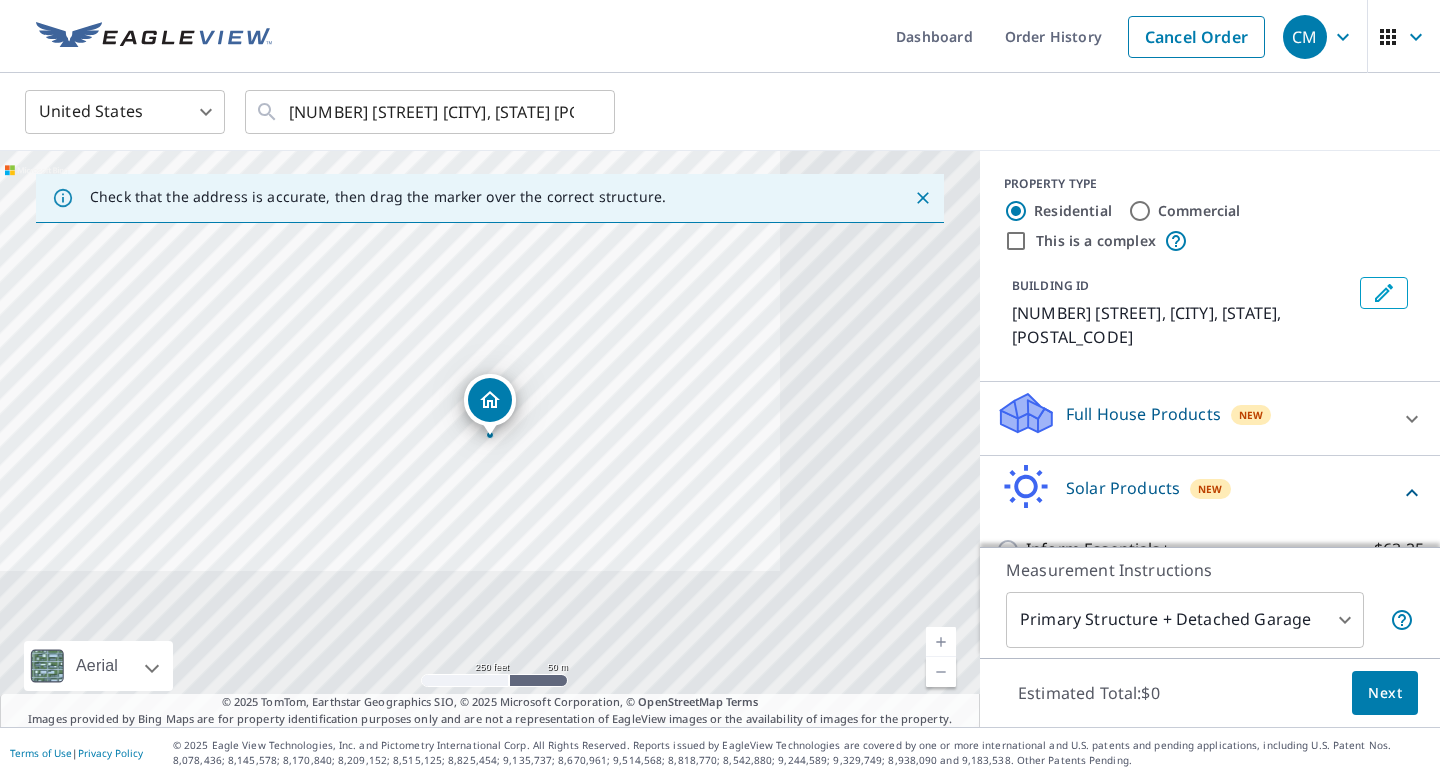 scroll, scrollTop: 74, scrollLeft: 0, axis: vertical 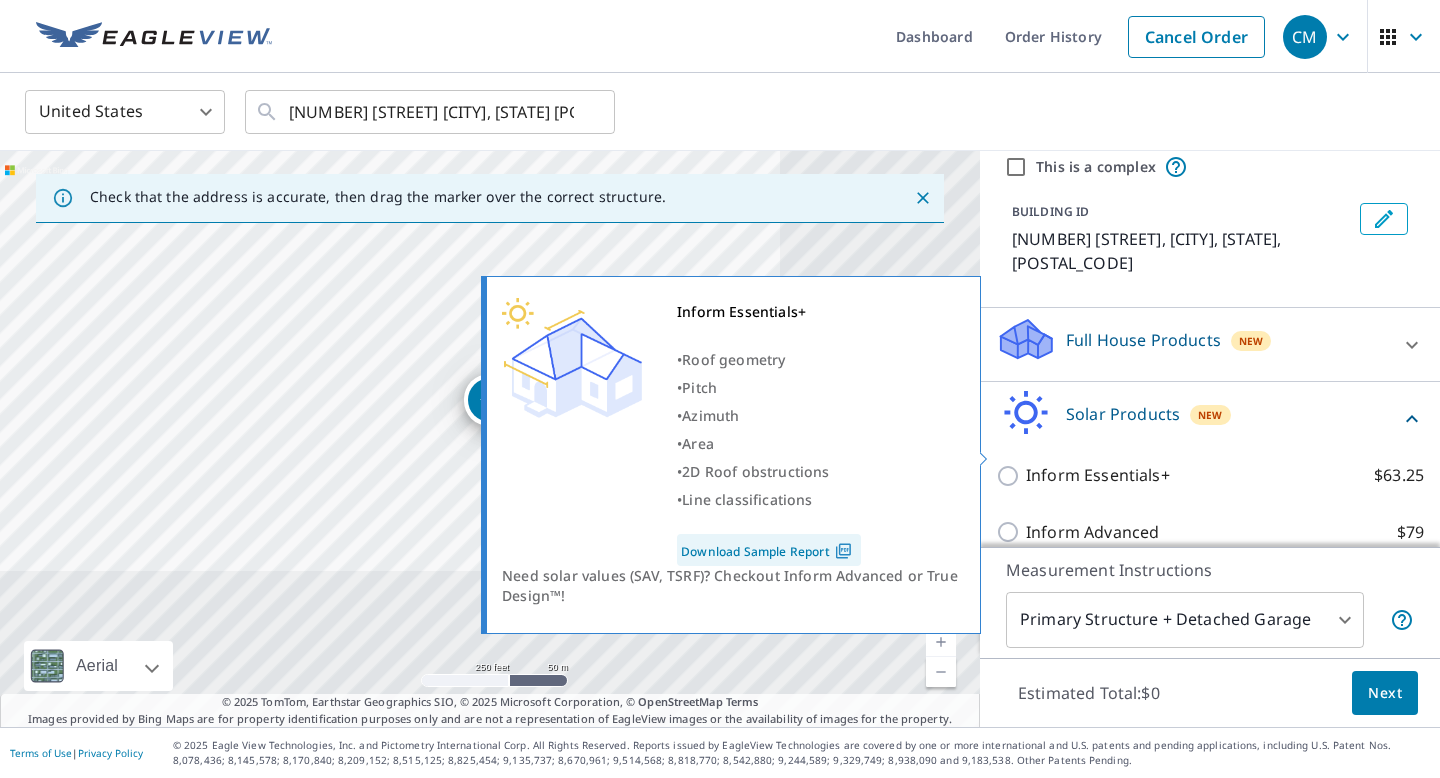 click on "Inform Essentials+" at bounding box center [1098, 475] 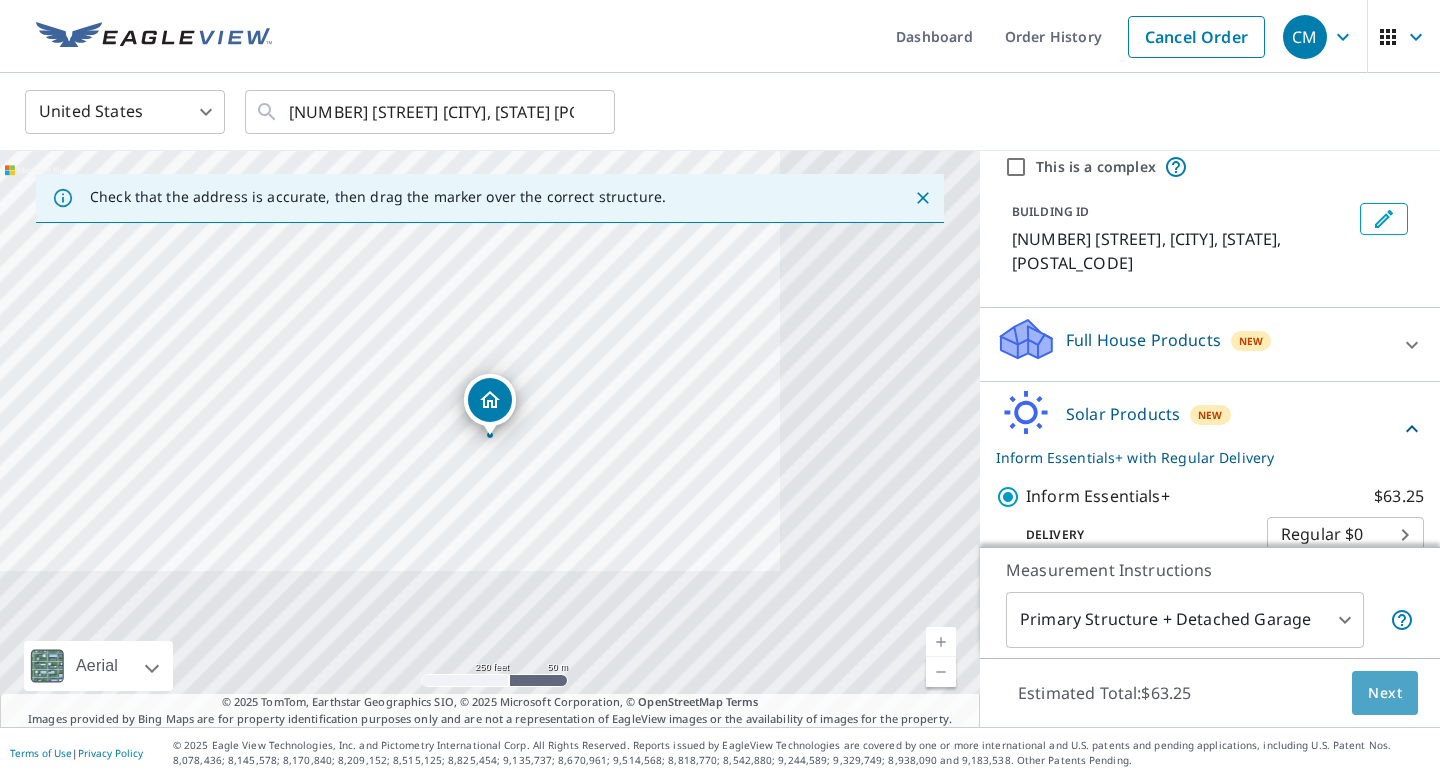 click on "Next" at bounding box center [1385, 693] 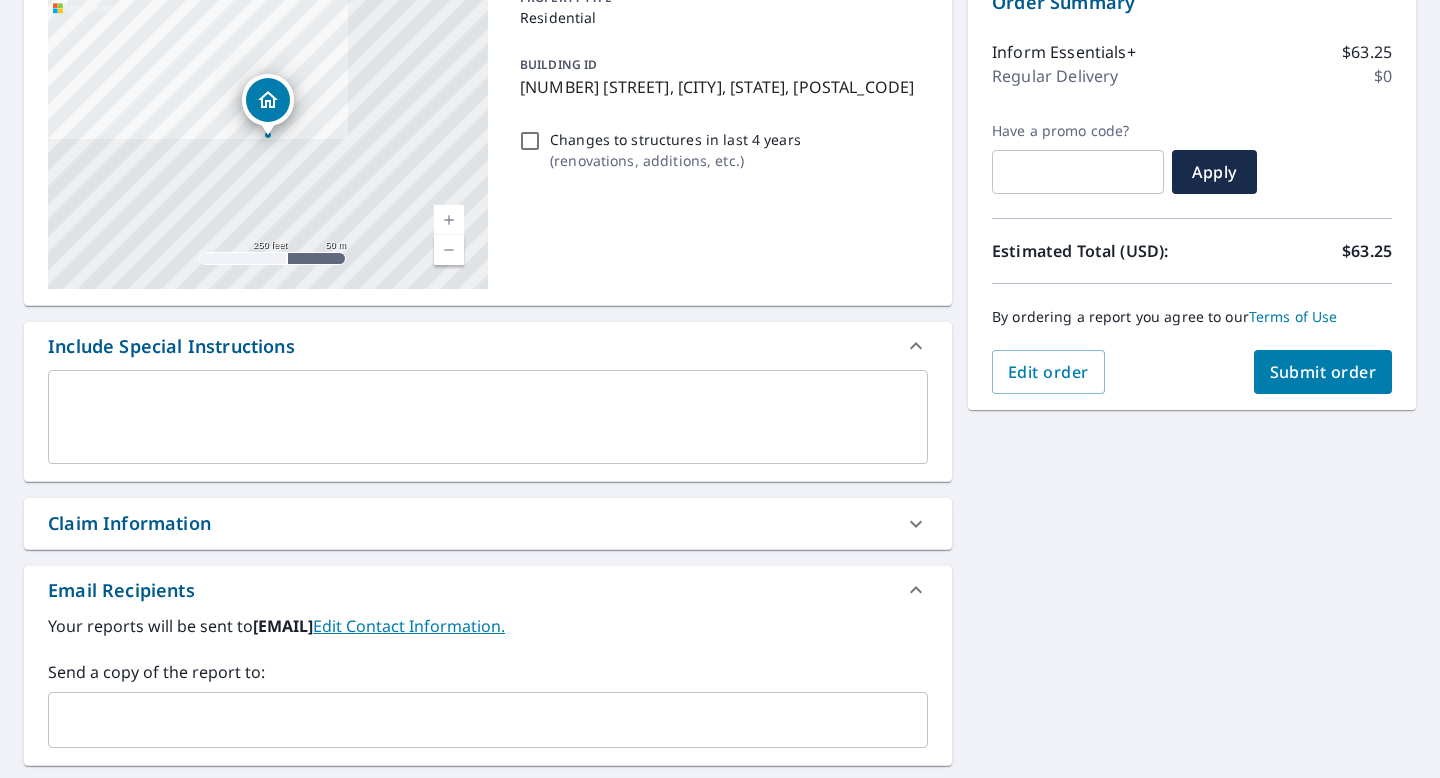 scroll, scrollTop: 481, scrollLeft: 0, axis: vertical 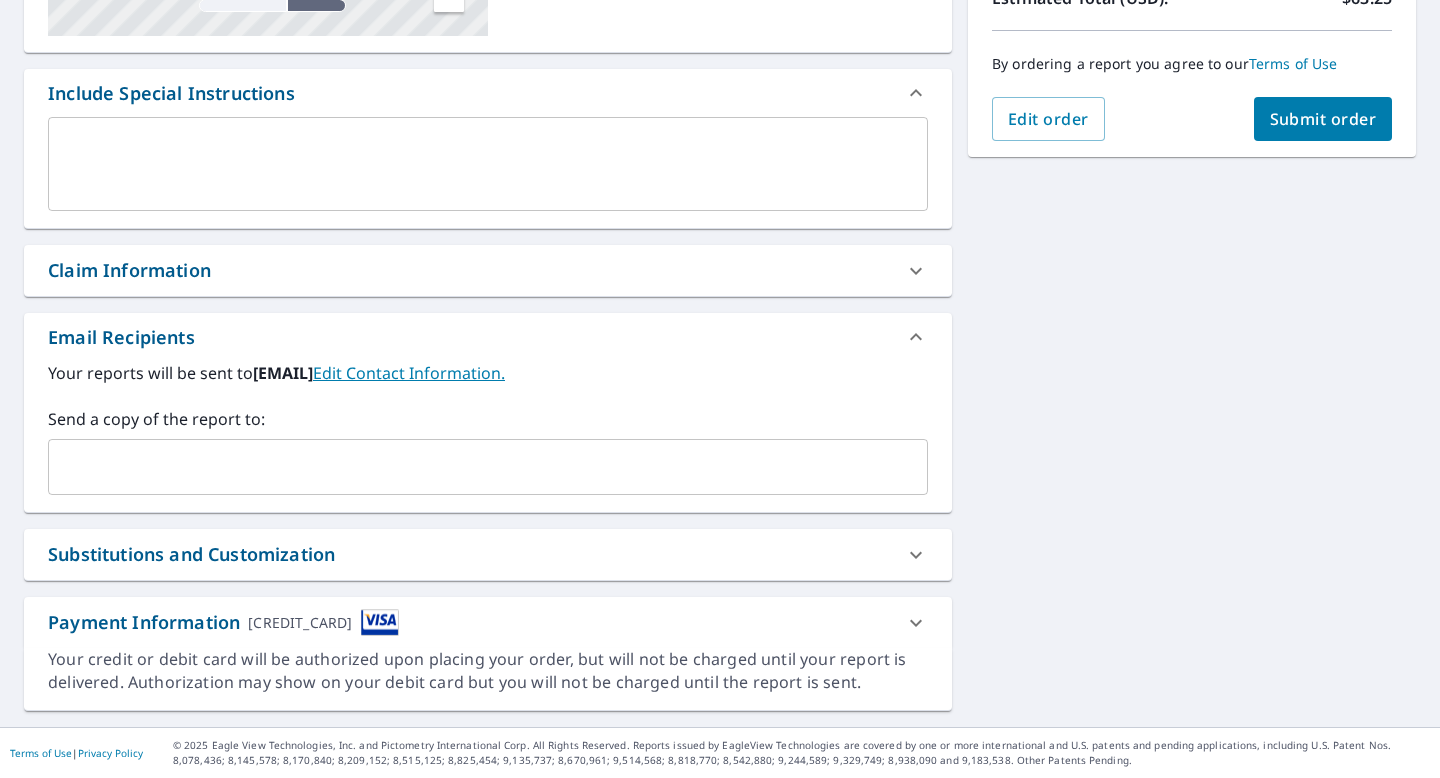 click at bounding box center (473, 467) 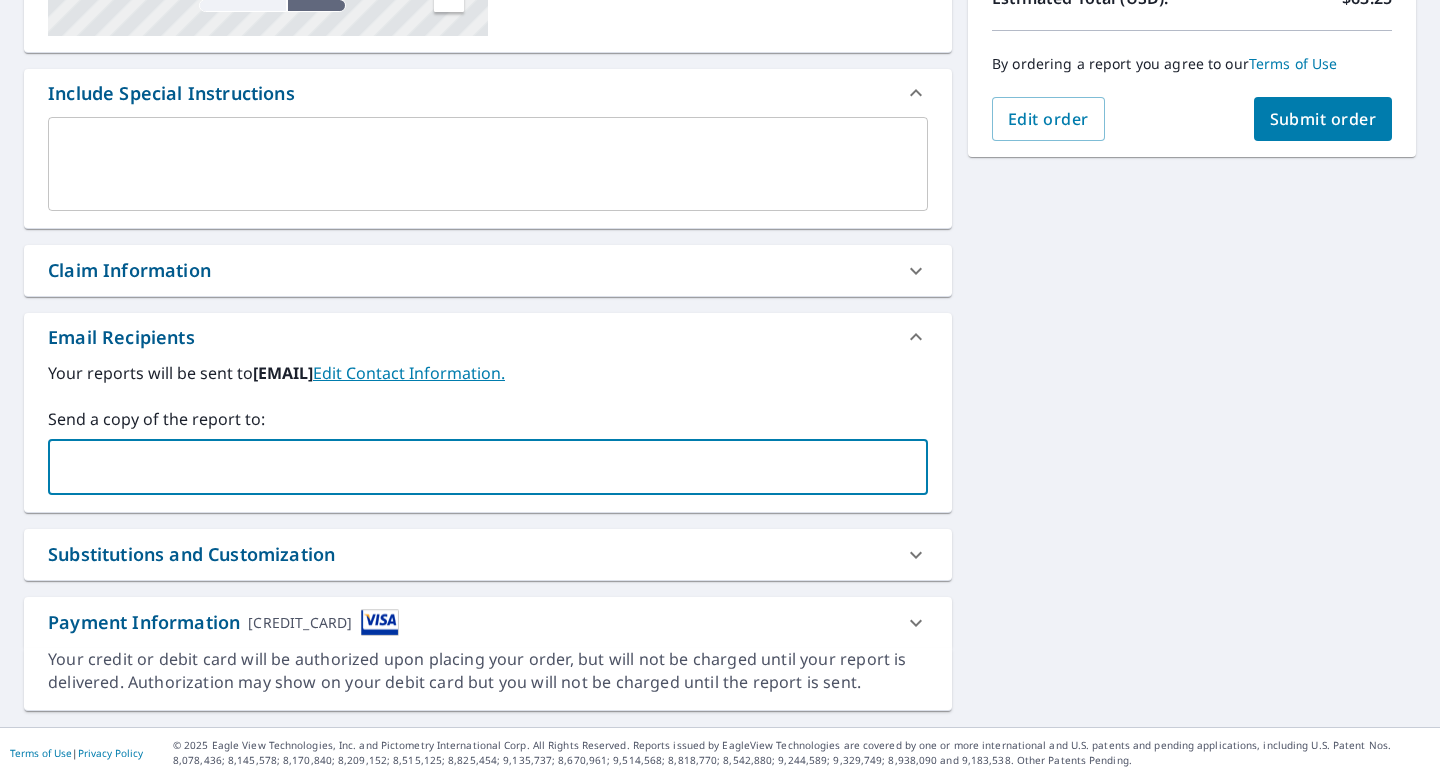 type on "[EMAIL]" 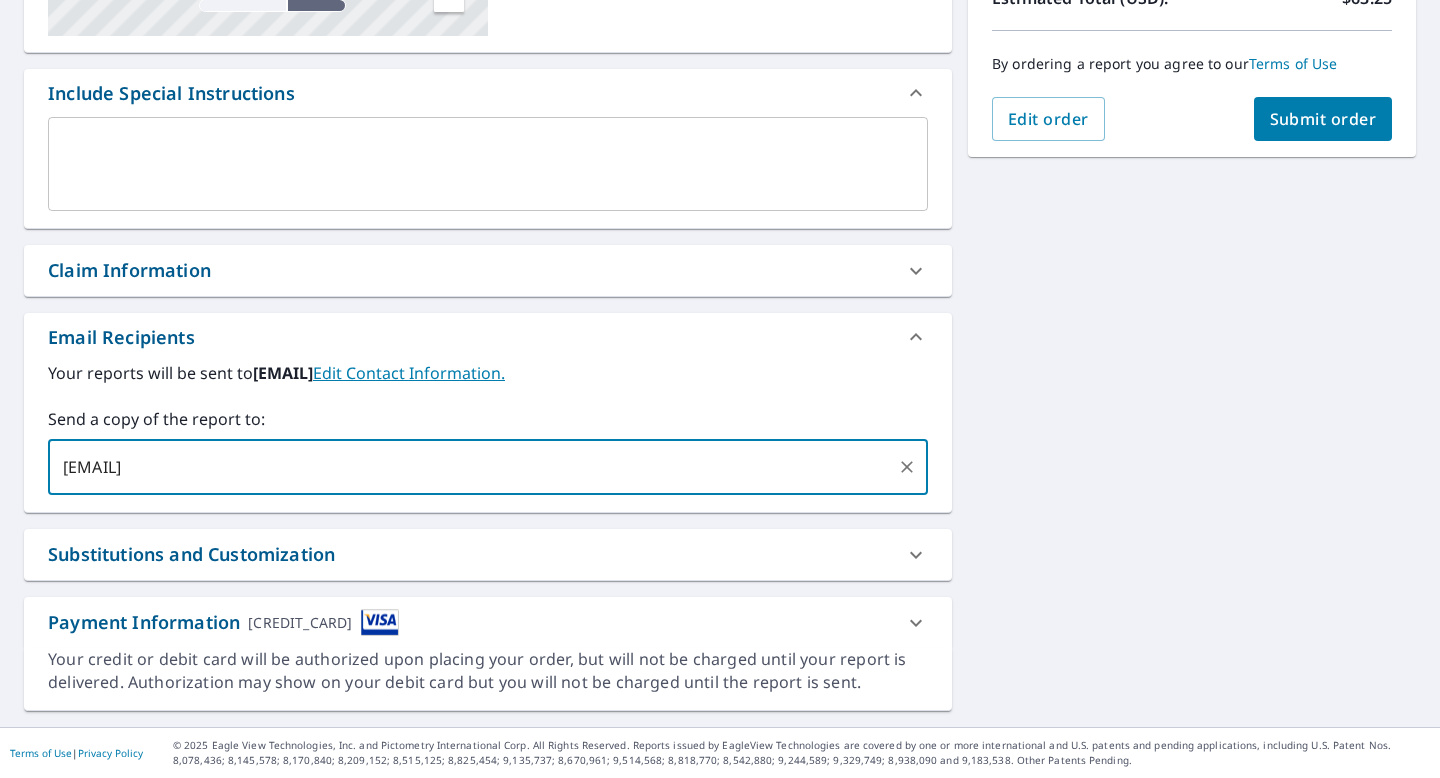 type 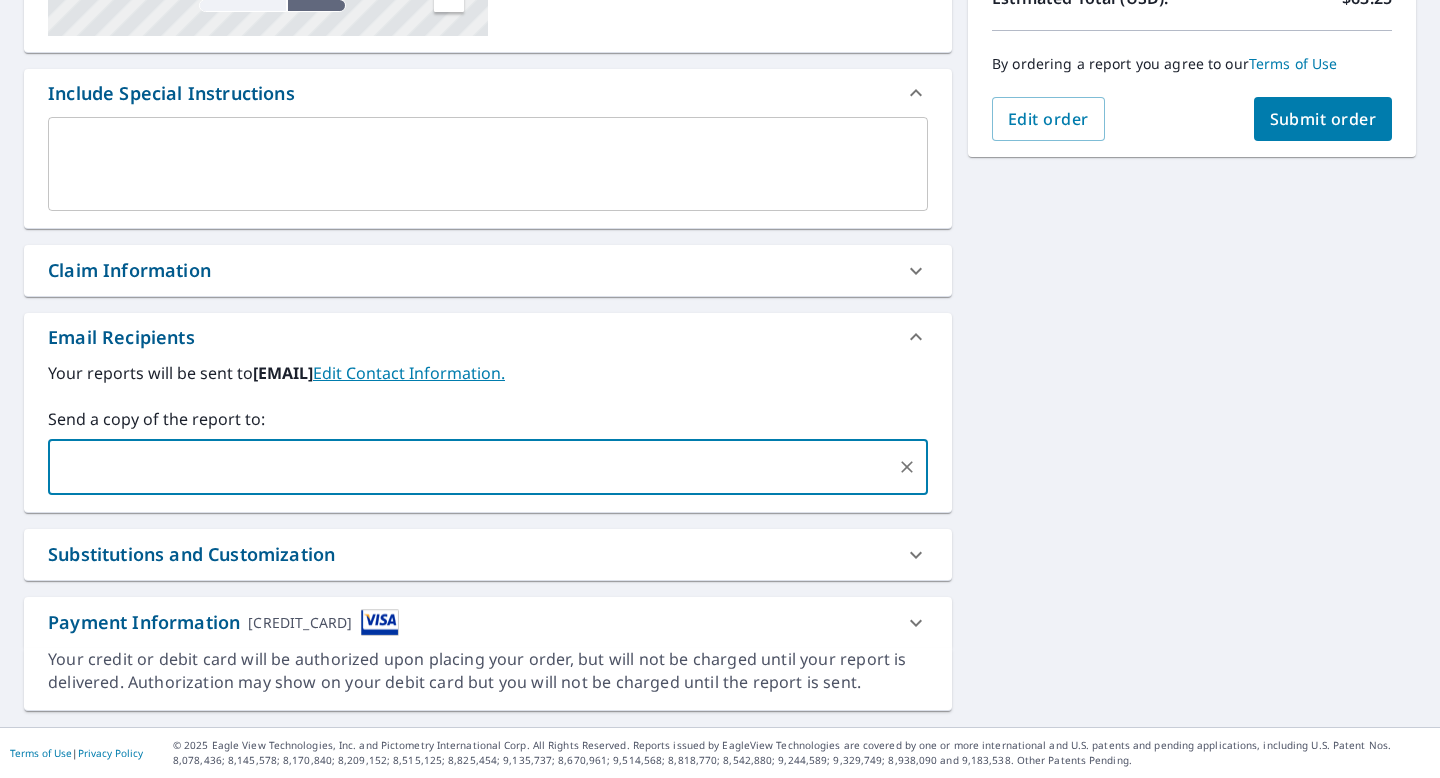 click on "Submit order" at bounding box center [1323, 119] 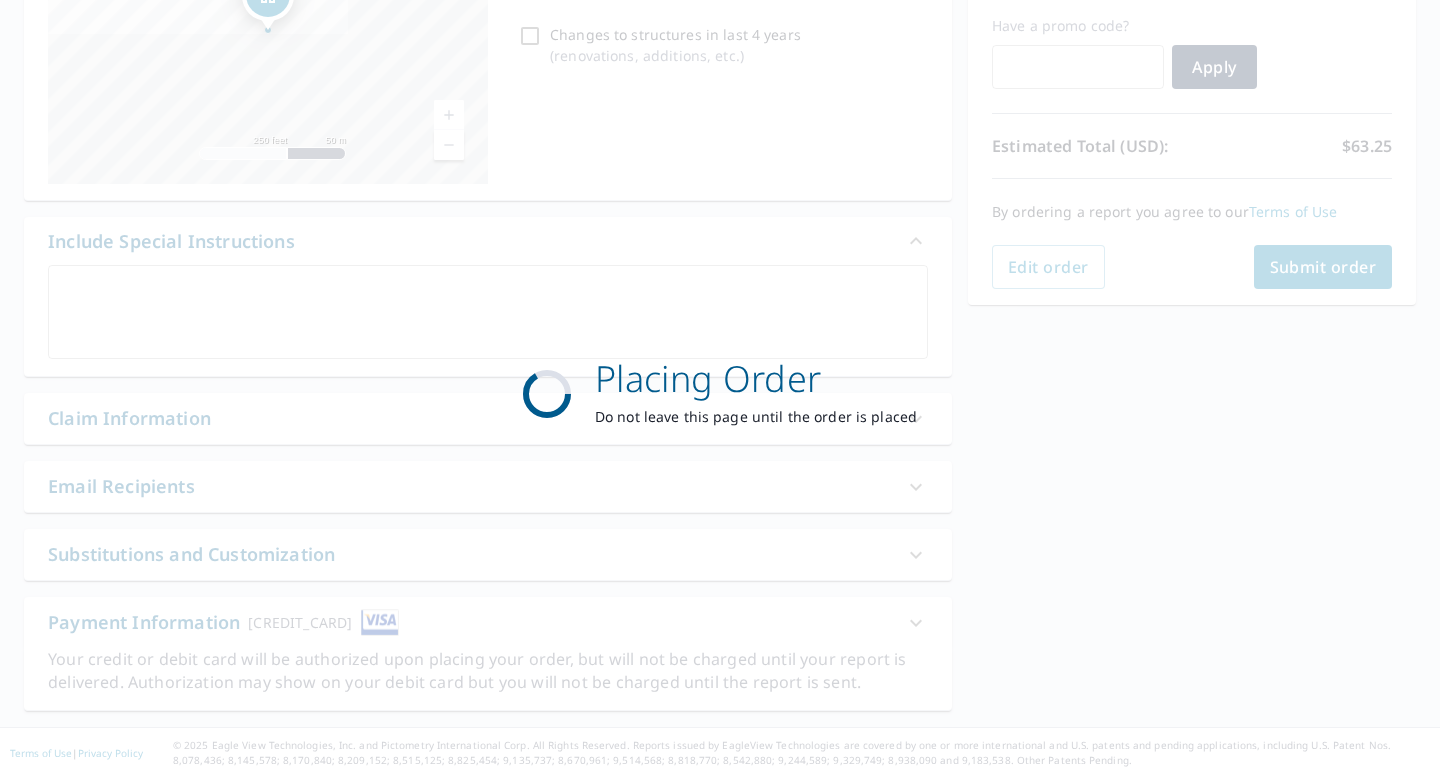 scroll, scrollTop: 333, scrollLeft: 0, axis: vertical 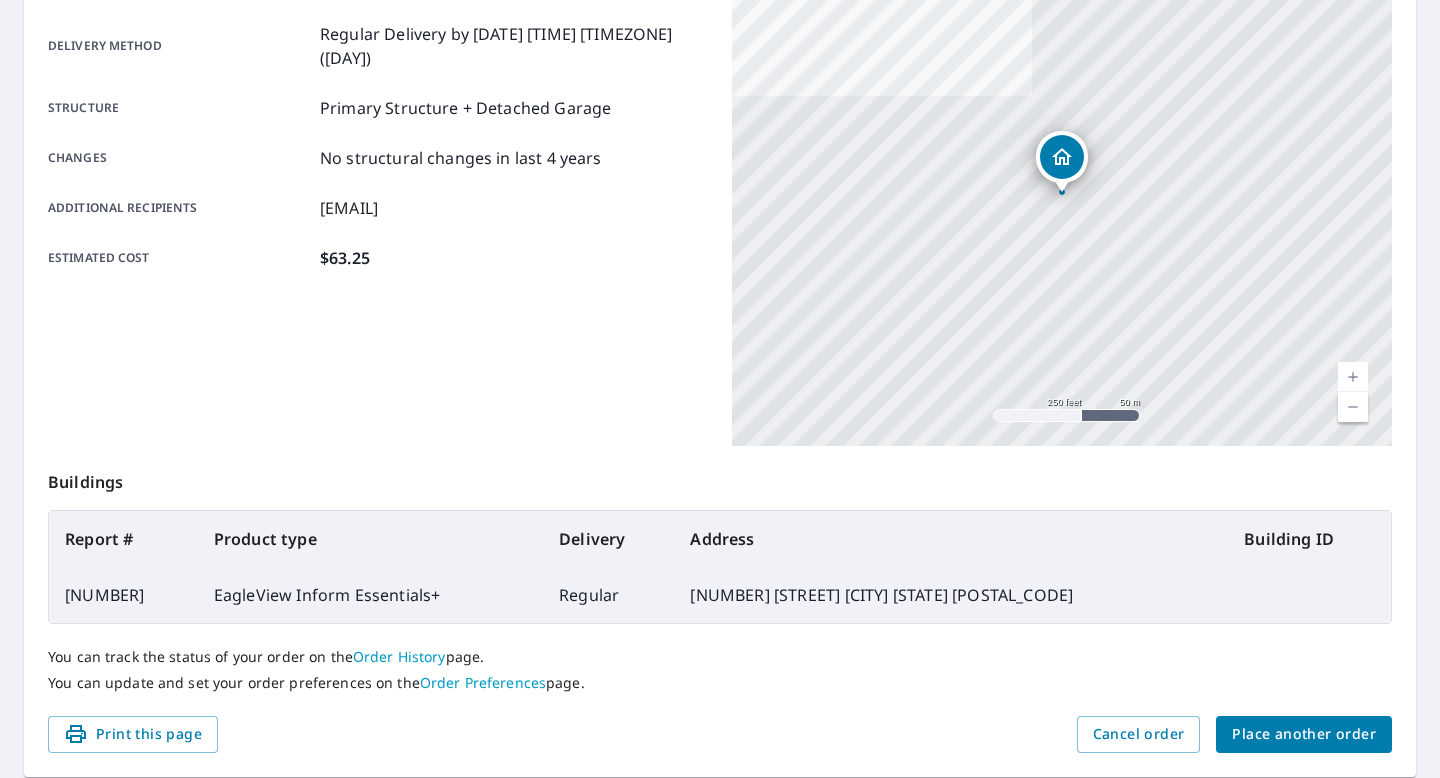 click on "Place another order" at bounding box center (1304, 734) 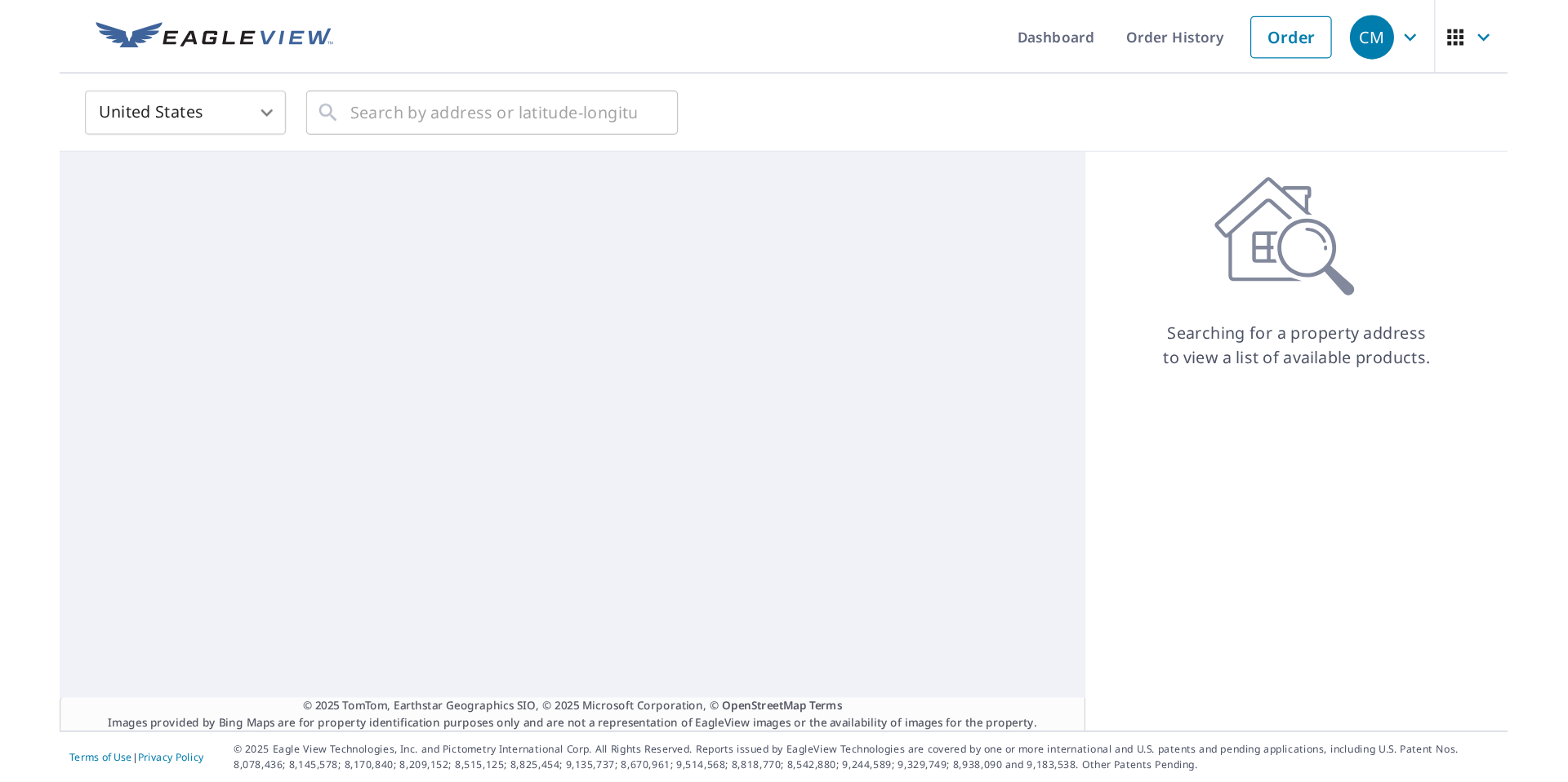 scroll, scrollTop: 0, scrollLeft: 0, axis: both 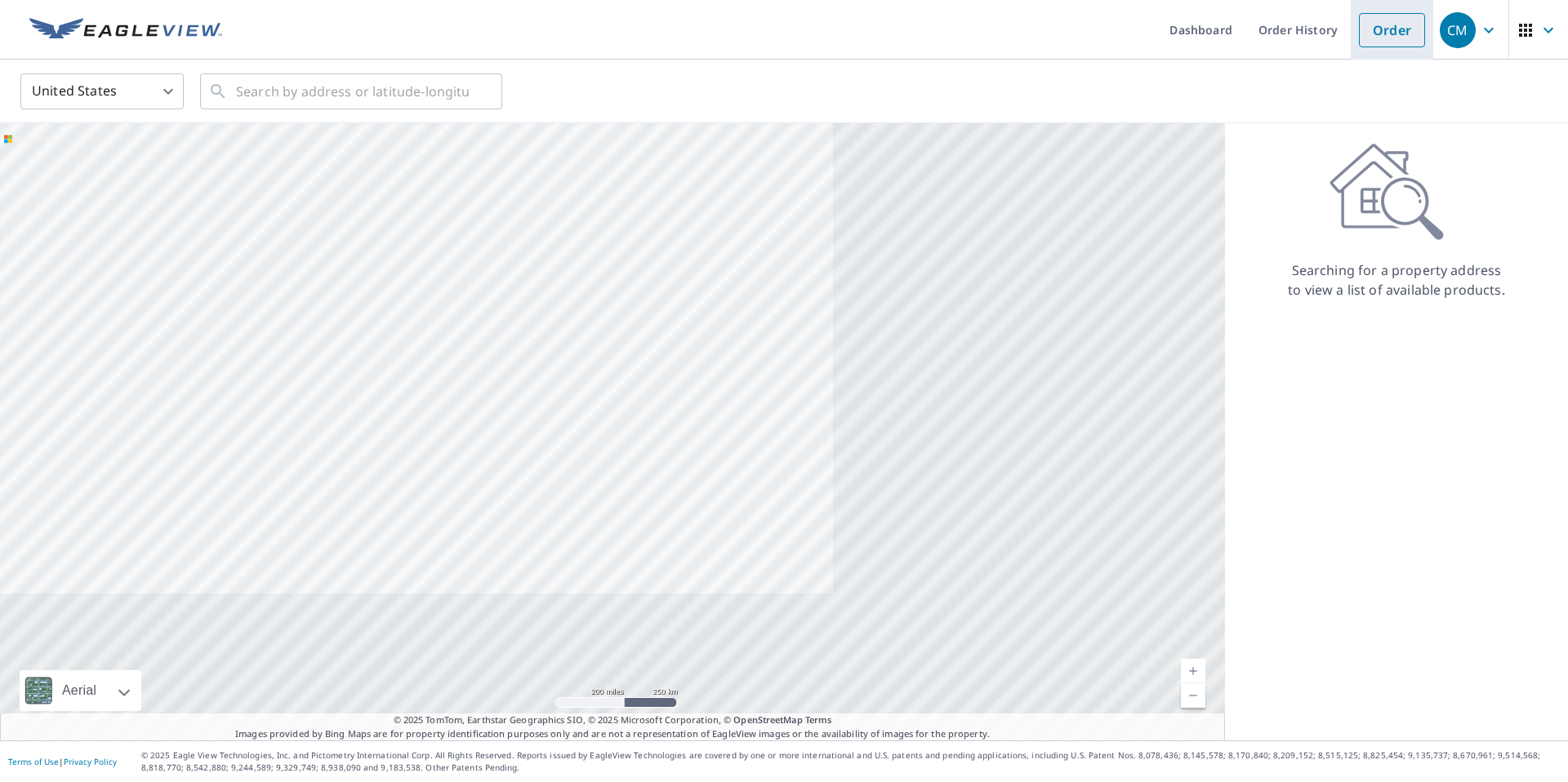 click on "Order" at bounding box center (1392, 30) 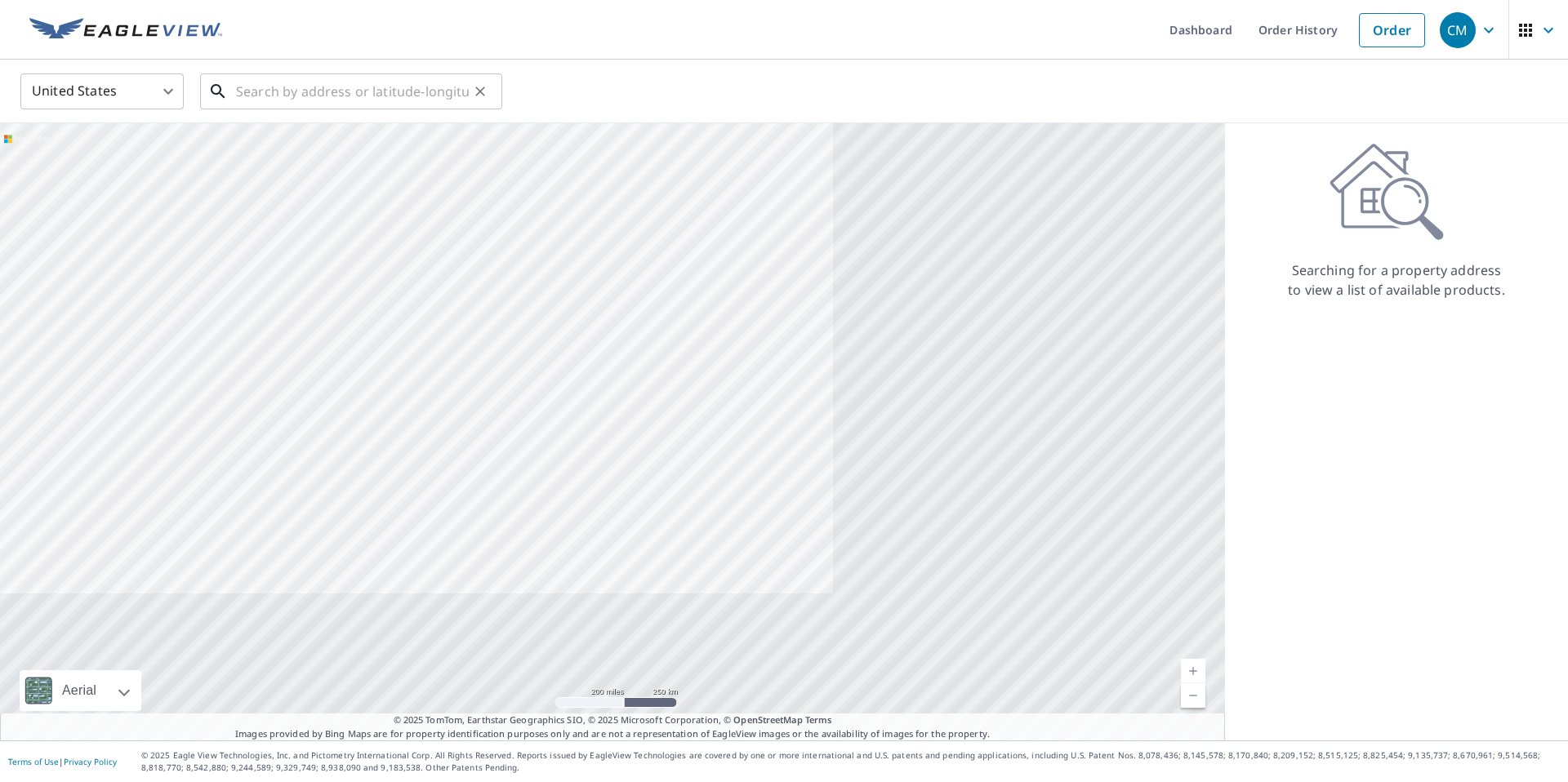 click at bounding box center [352, 91] 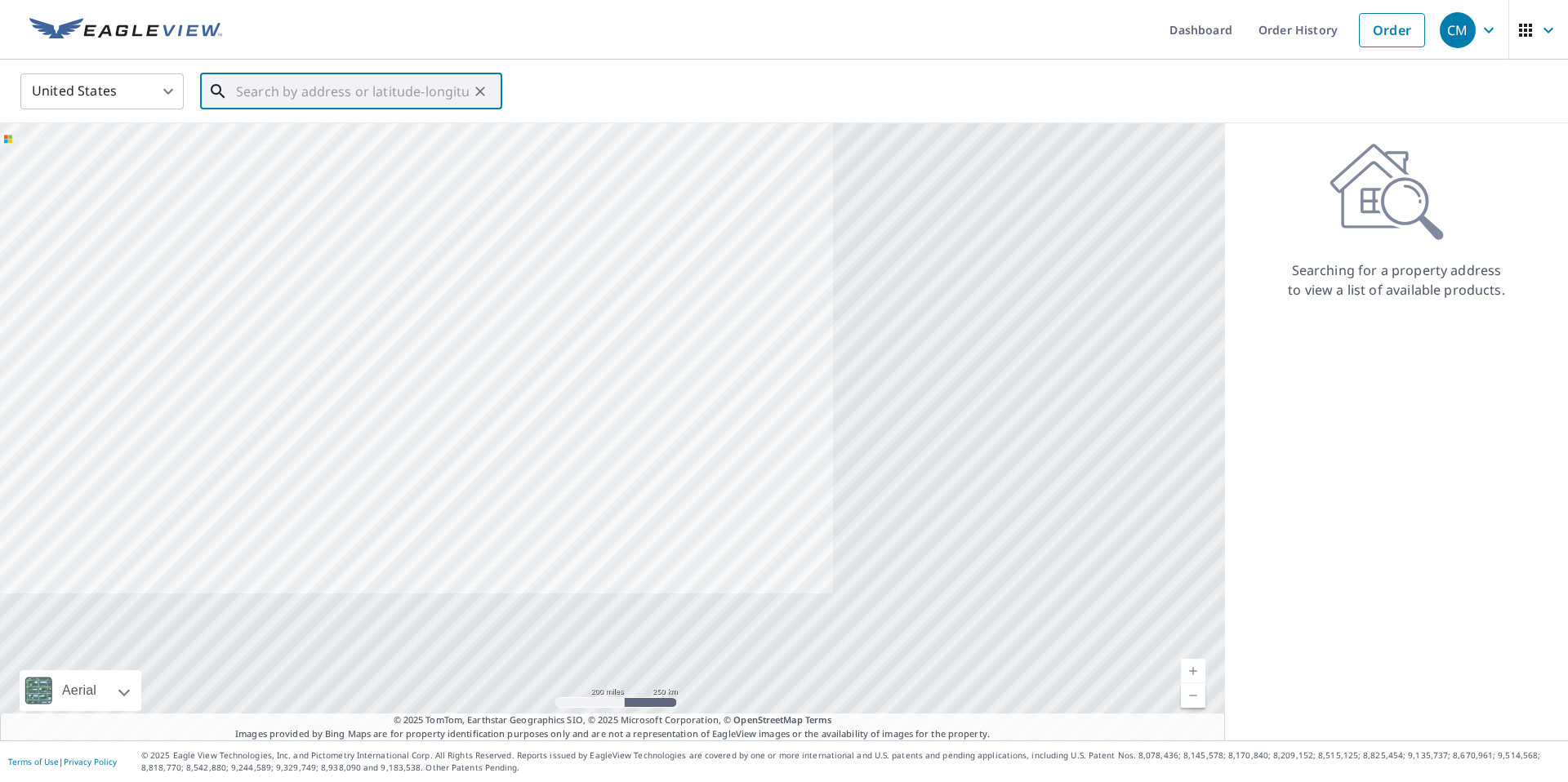 paste on "[NUMBER] [STREET]" 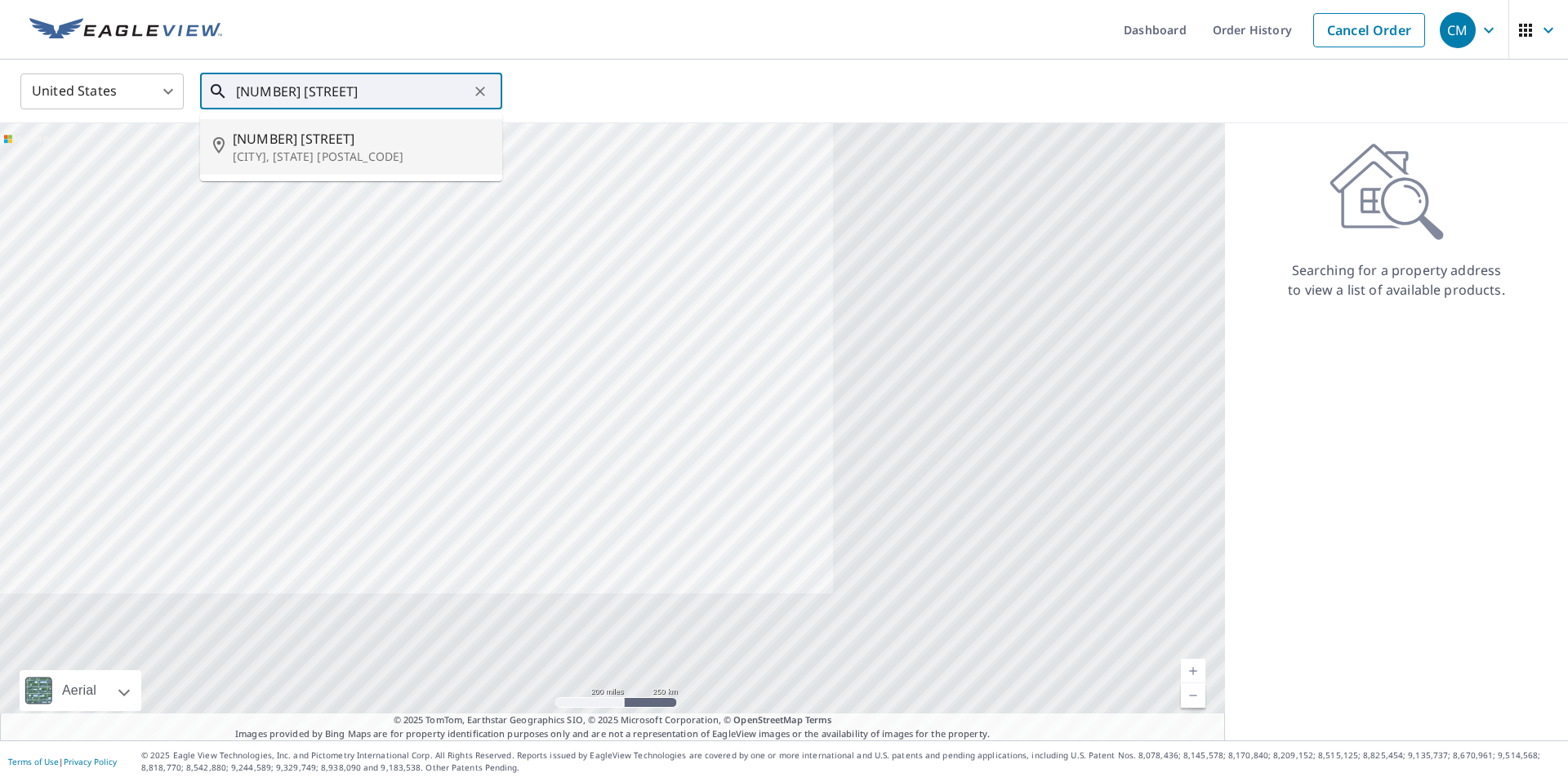 click on "[NUMBER] [STREET]" at bounding box center [361, 139] 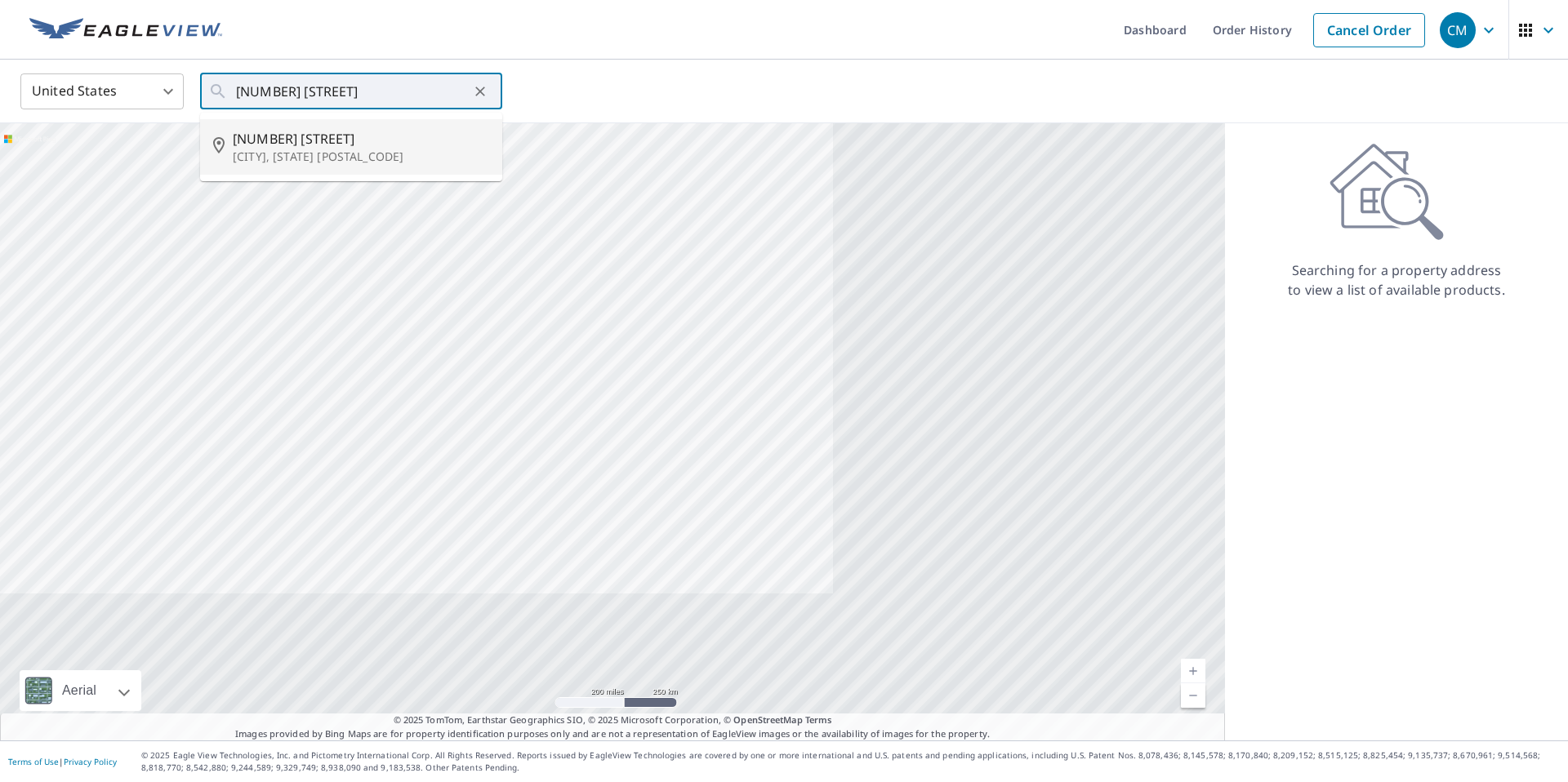 type on "[NUMBER] [STREET] [CITY], [STATE] [POSTAL_CODE]" 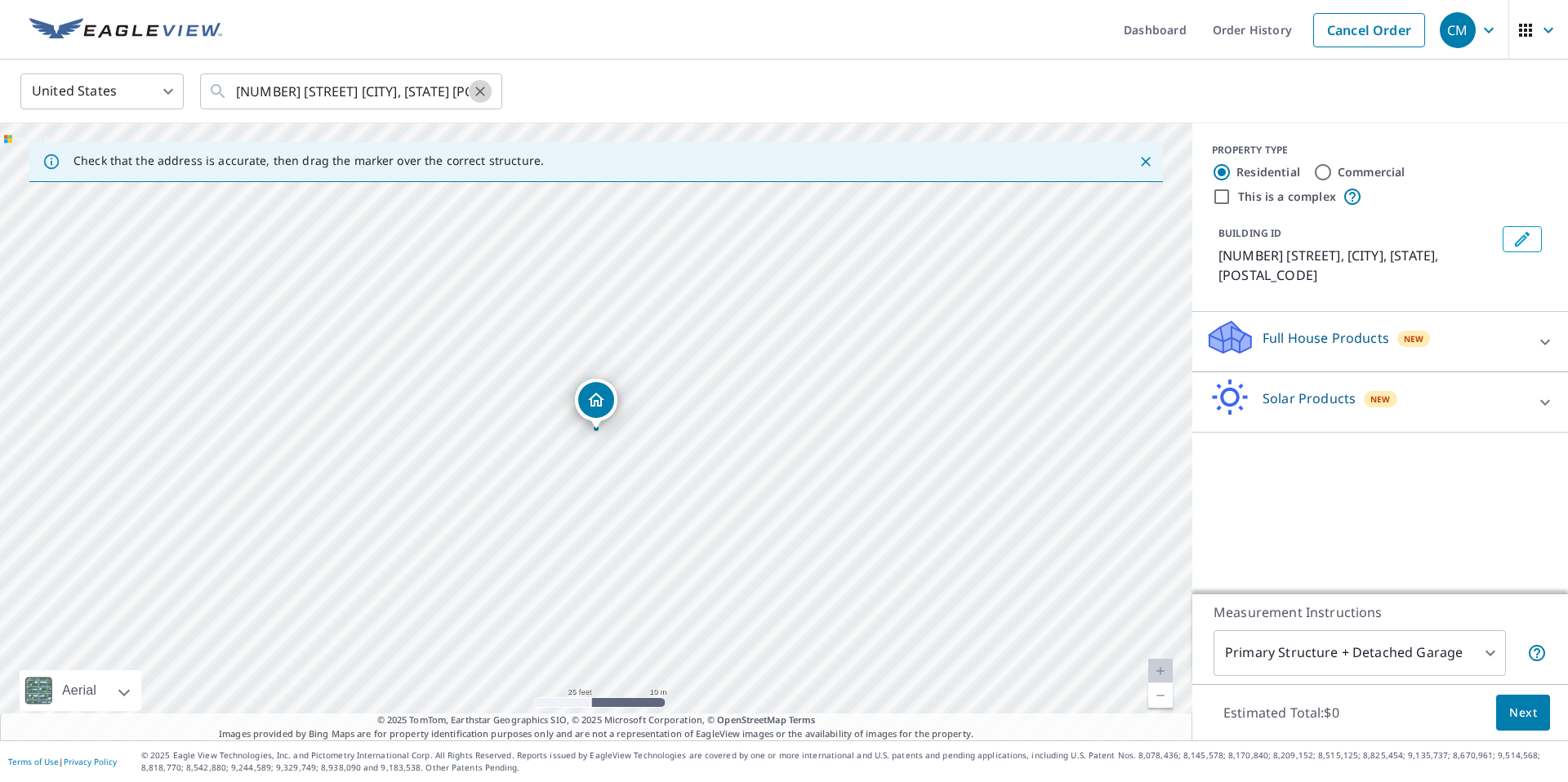 click 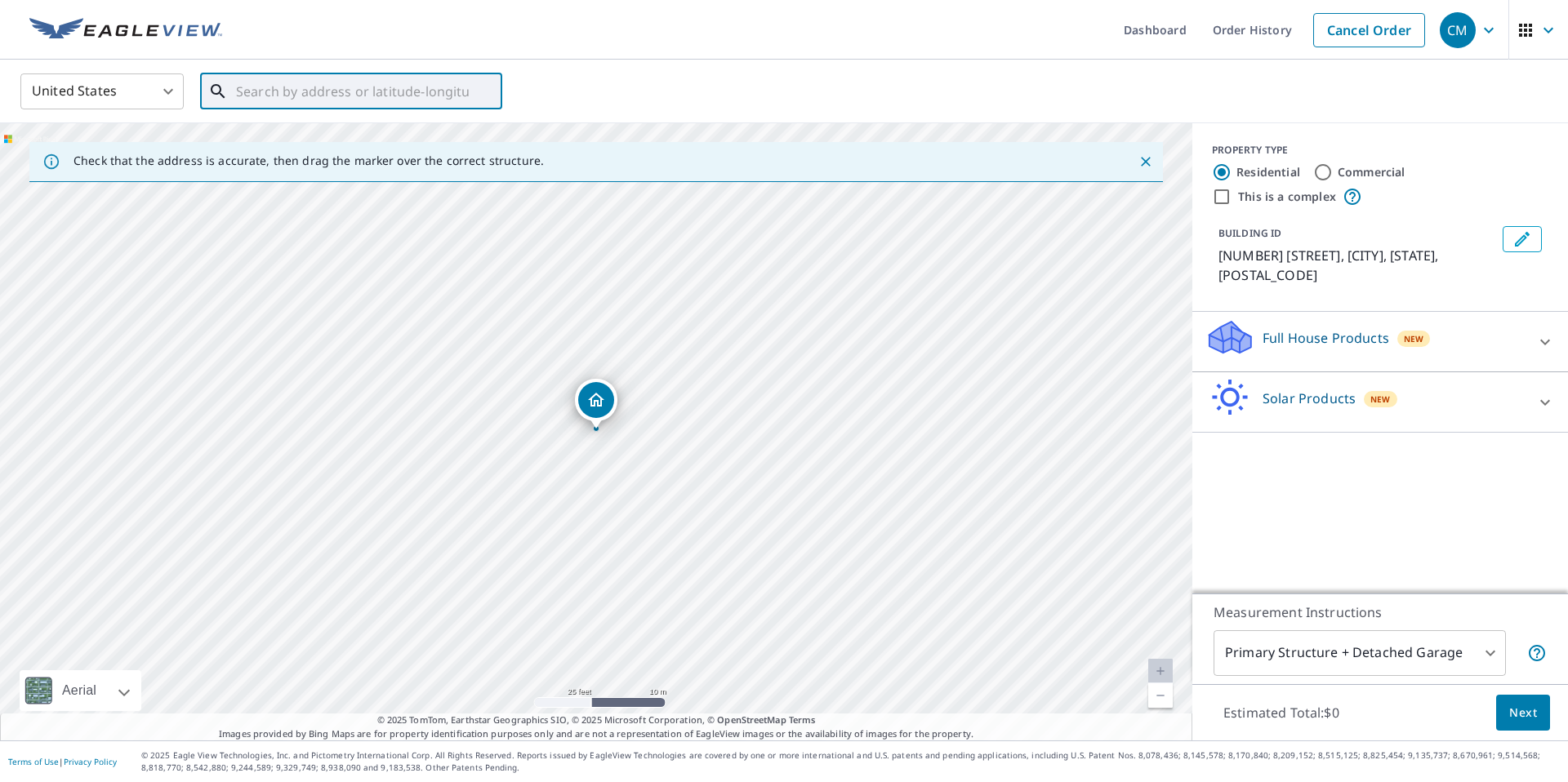 paste on "[NUMBER] [STREET]" 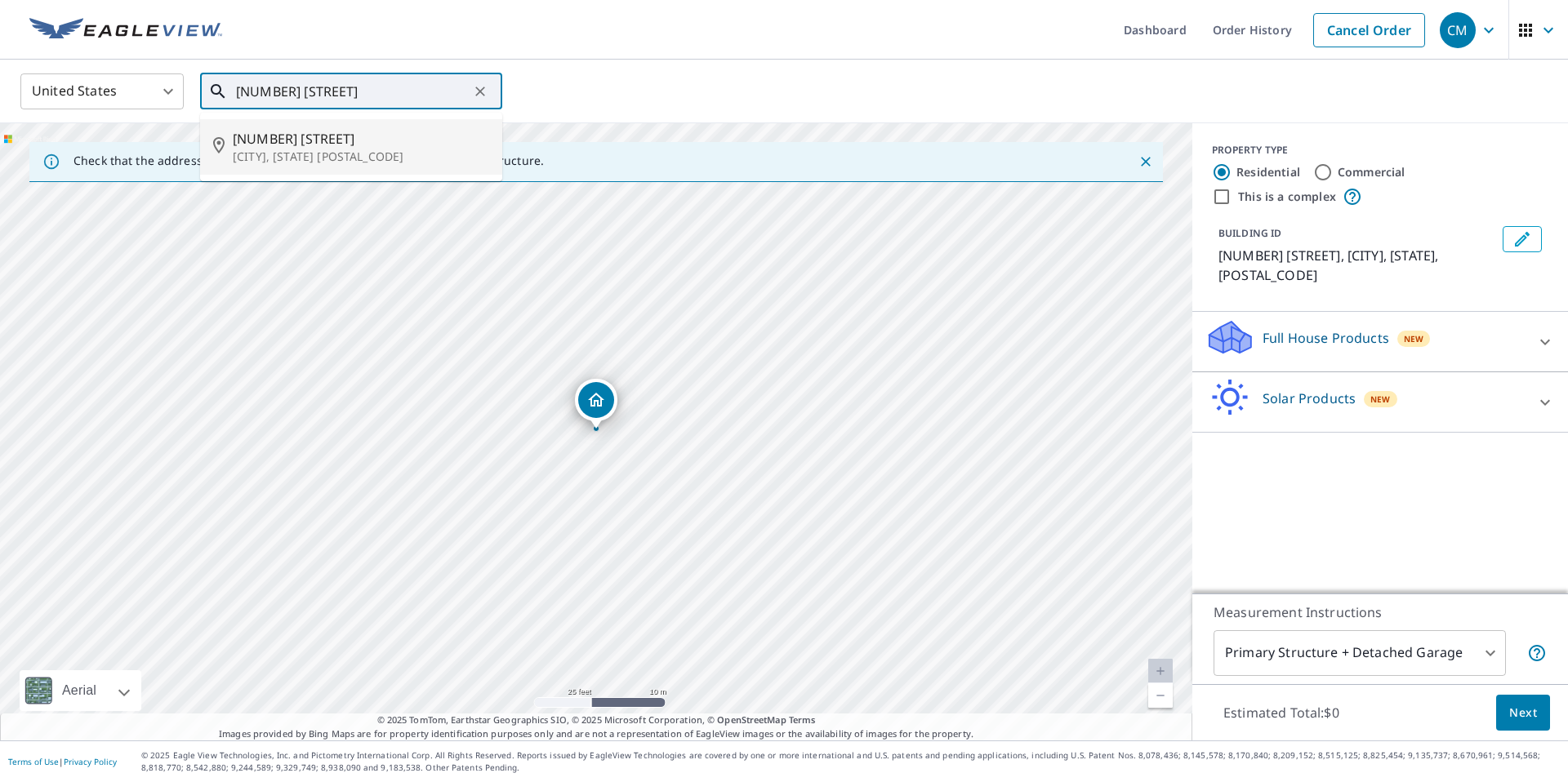 click on "[NUMBER] [STREET]" at bounding box center [361, 139] 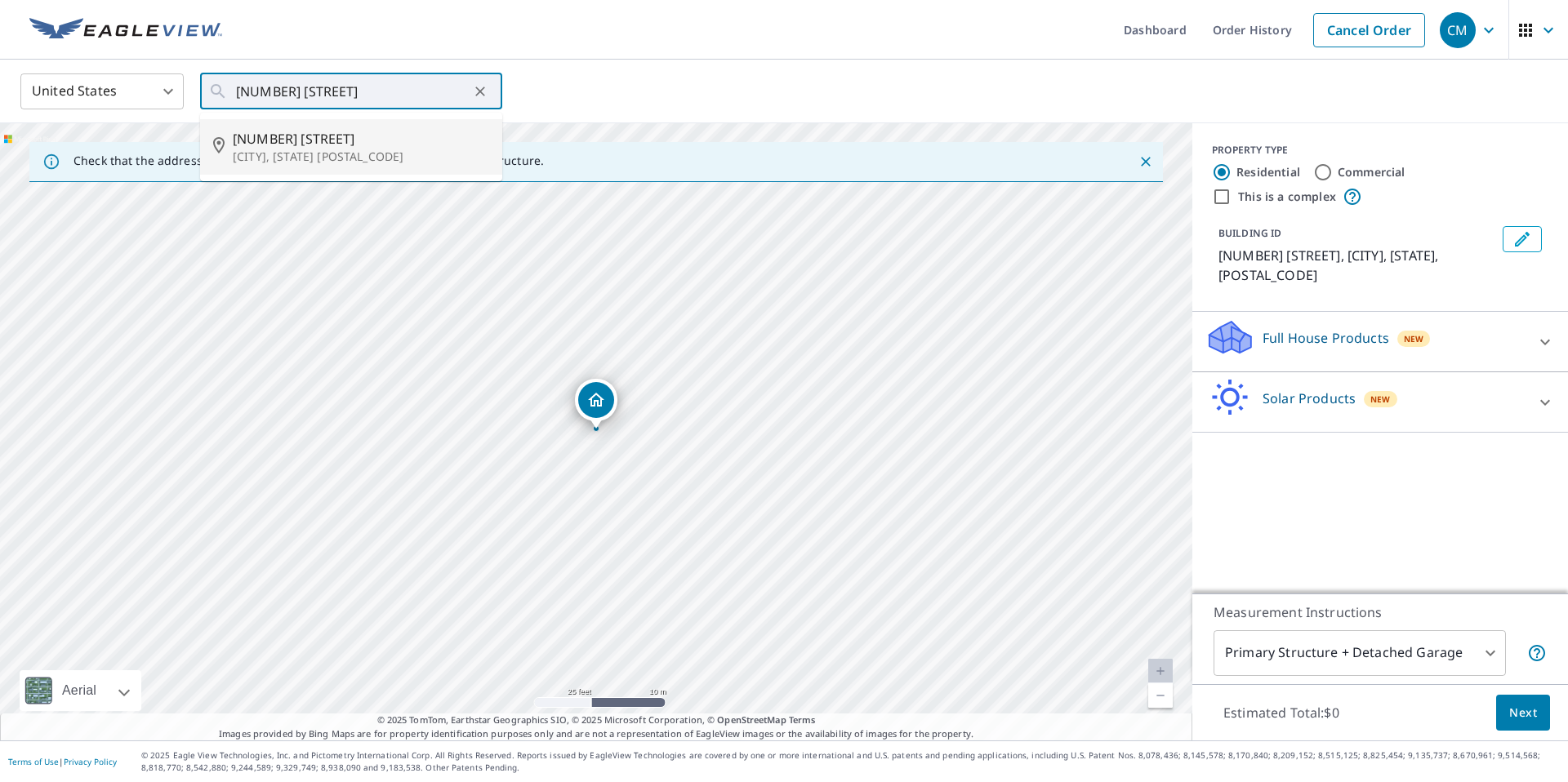 type on "[NUMBER] [STREET] [CITY], [STATE] [POSTAL_CODE]" 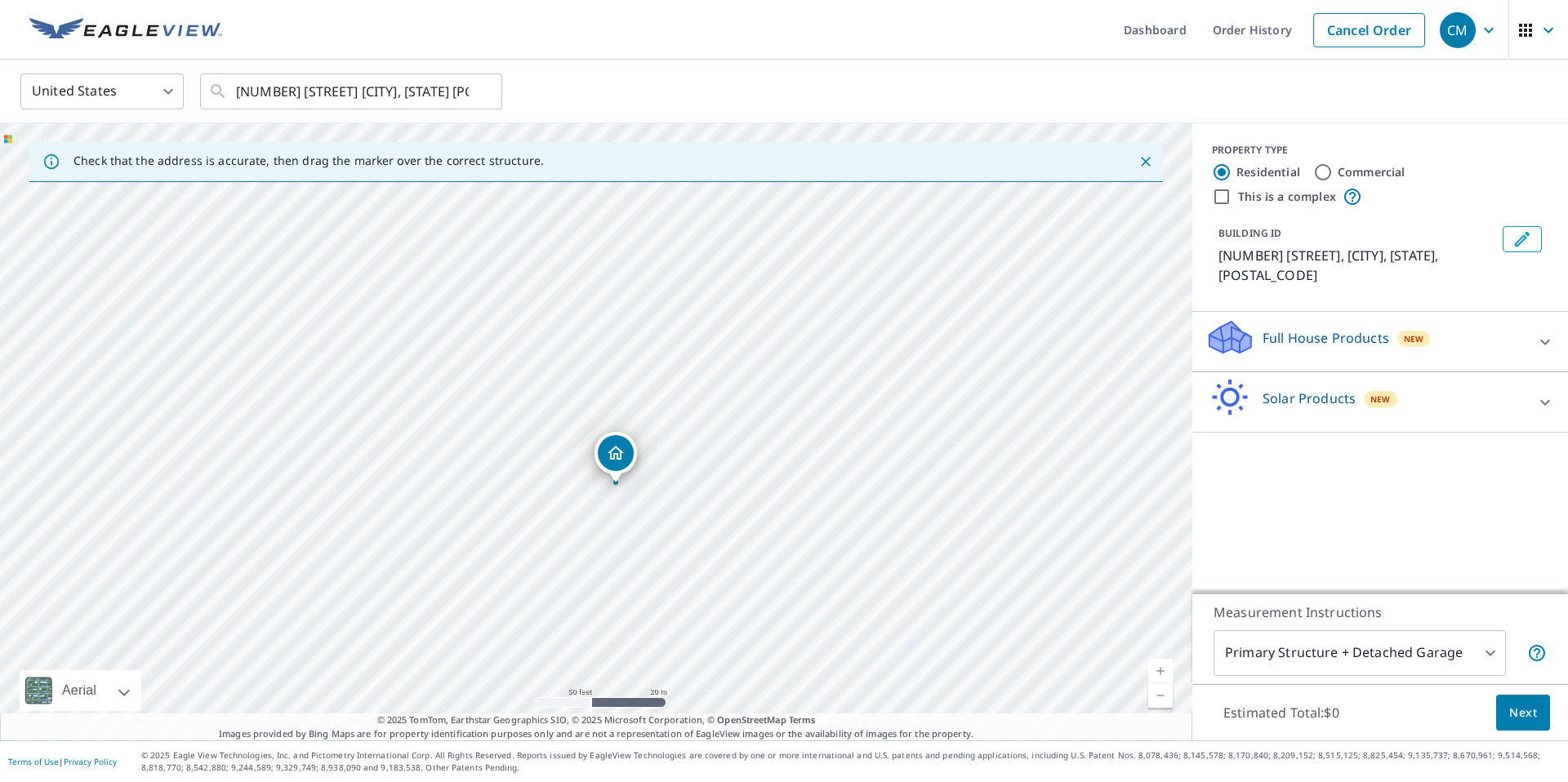 drag, startPoint x: 693, startPoint y: 301, endPoint x: 665, endPoint y: 409, distance: 111.57061 